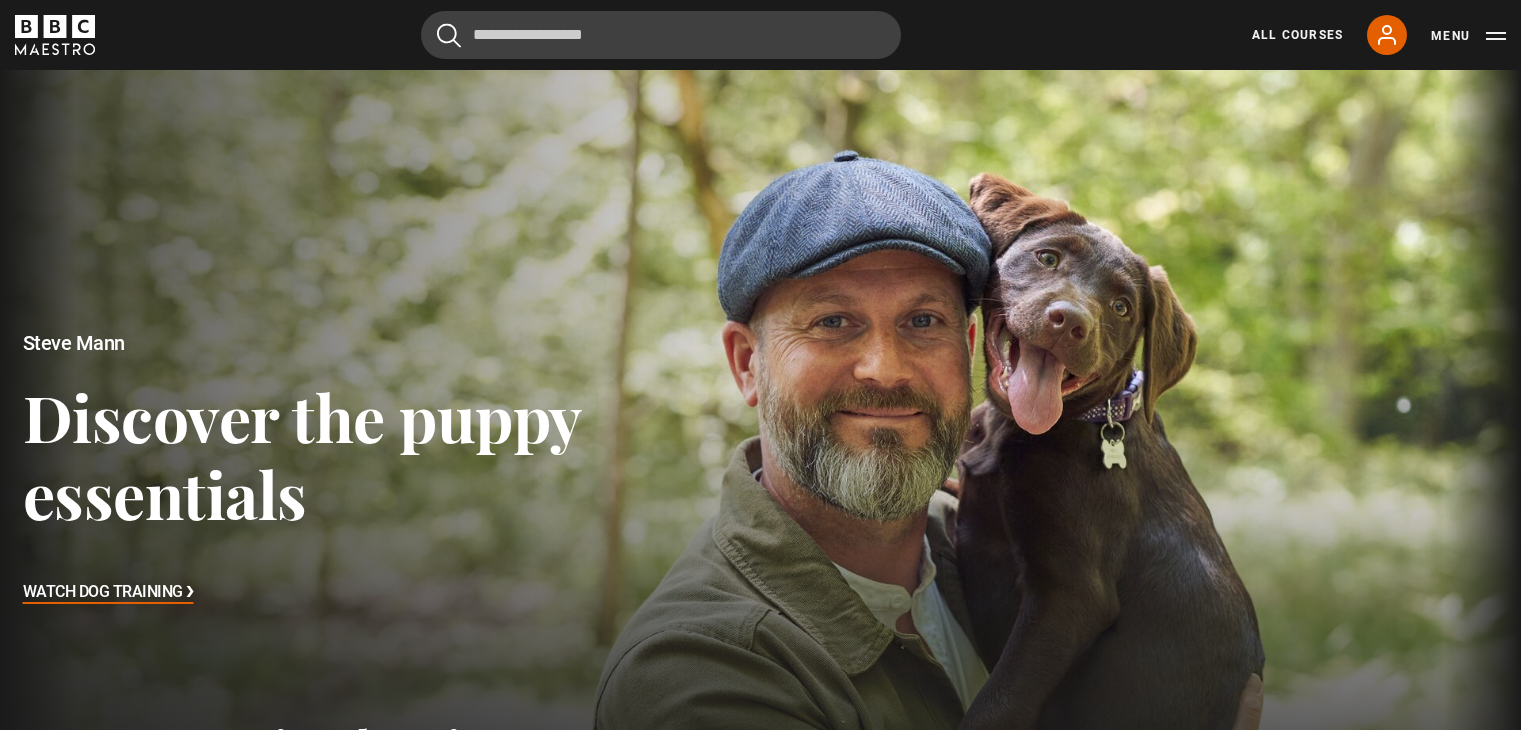 scroll, scrollTop: 0, scrollLeft: 0, axis: both 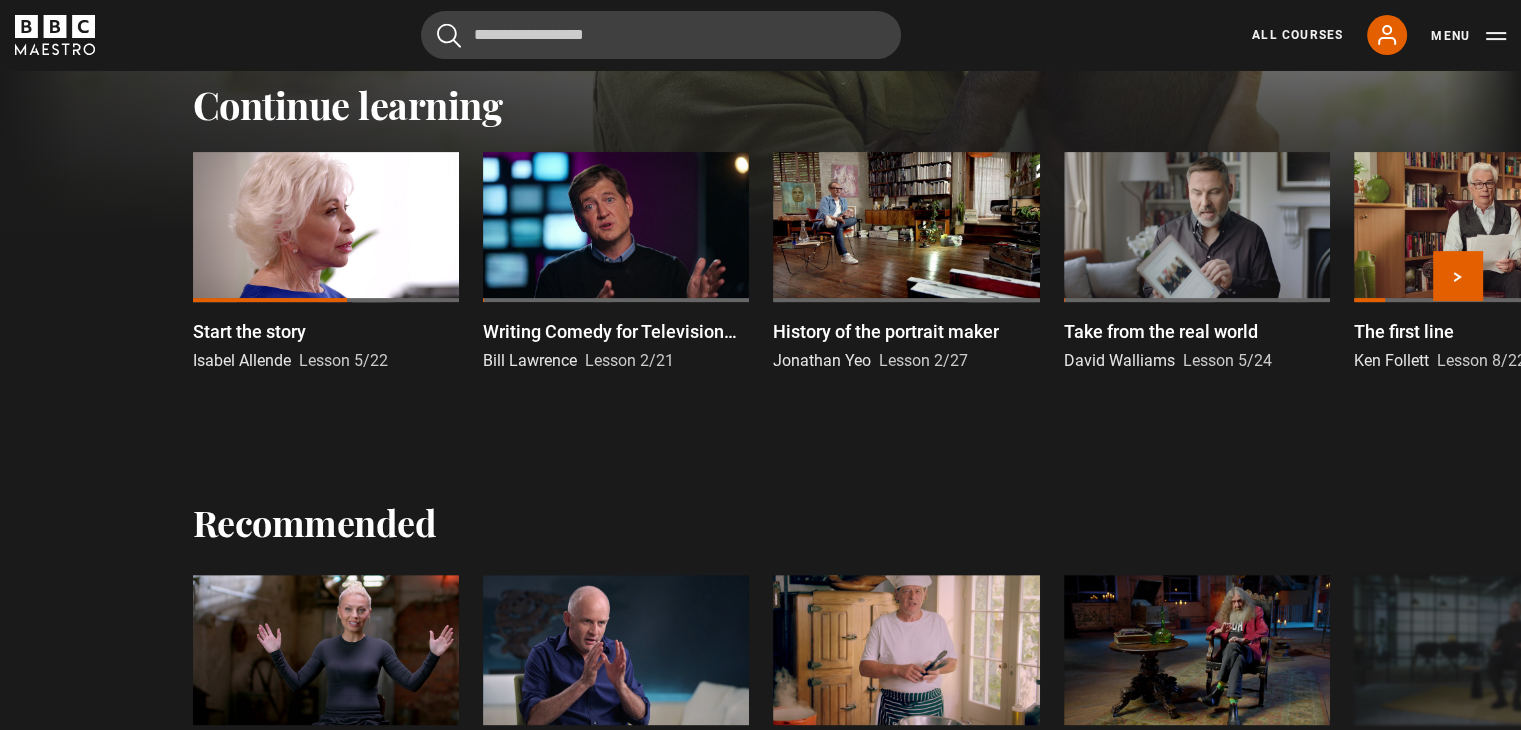 click at bounding box center (326, 227) 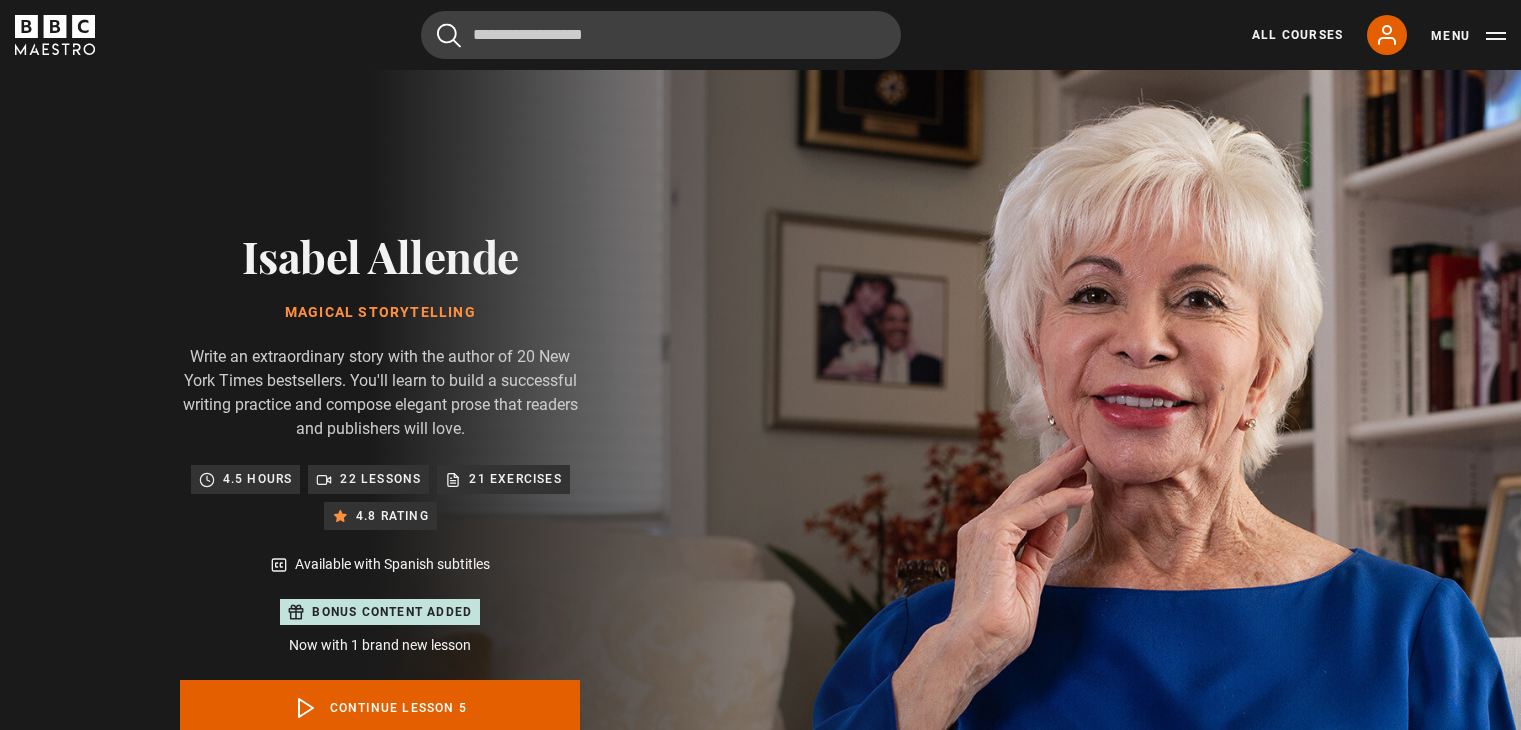 scroll, scrollTop: 977, scrollLeft: 0, axis: vertical 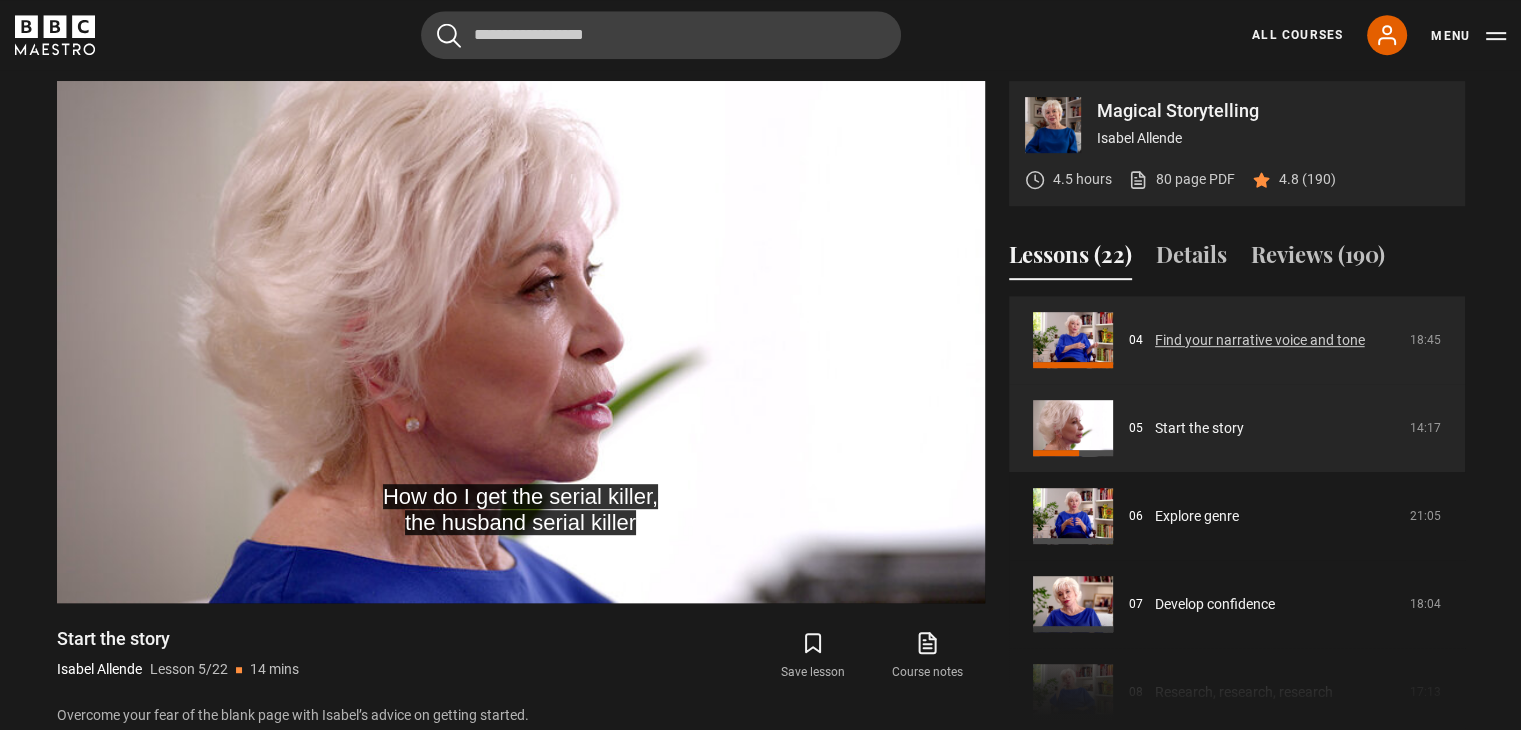 click on "Find your narrative voice and tone" at bounding box center [1260, 340] 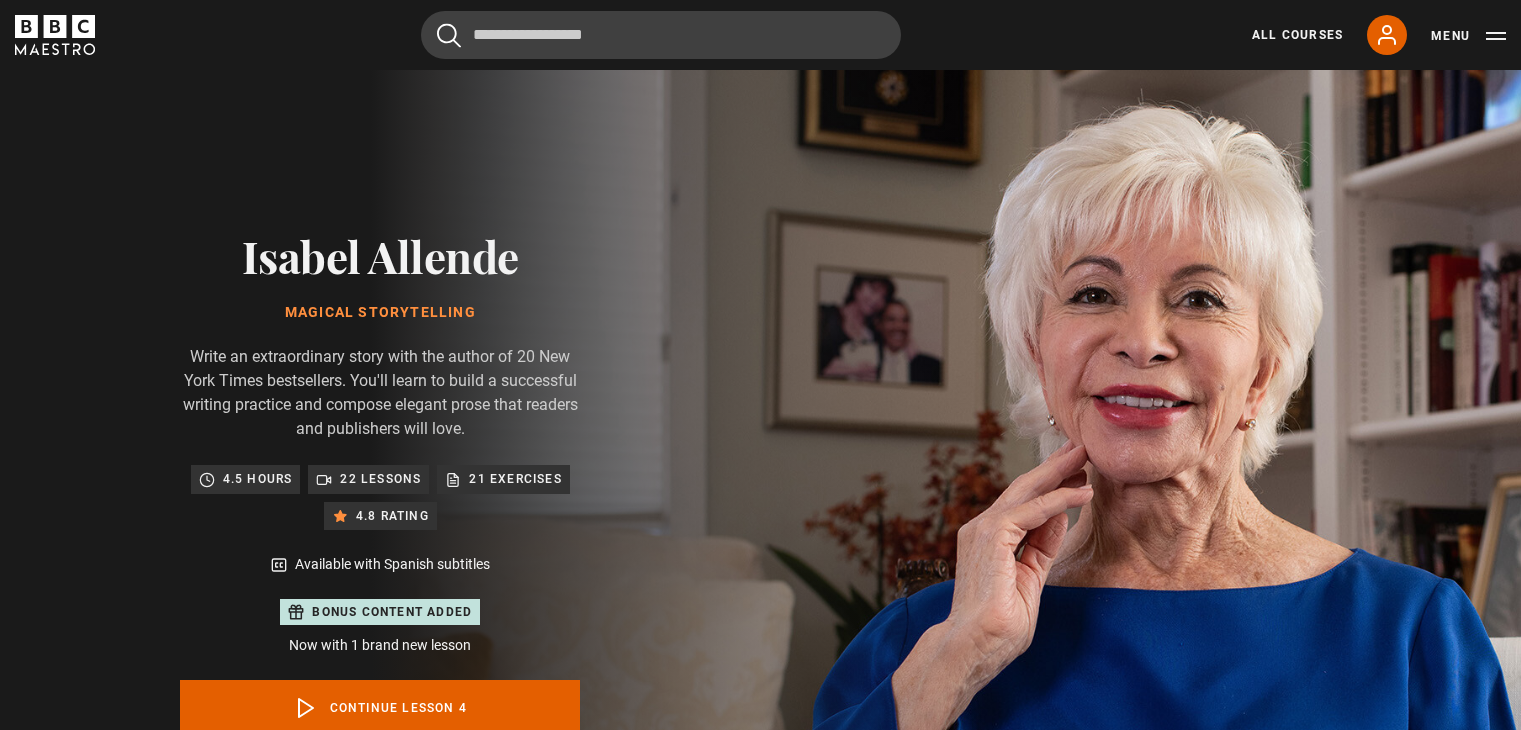scroll, scrollTop: 977, scrollLeft: 0, axis: vertical 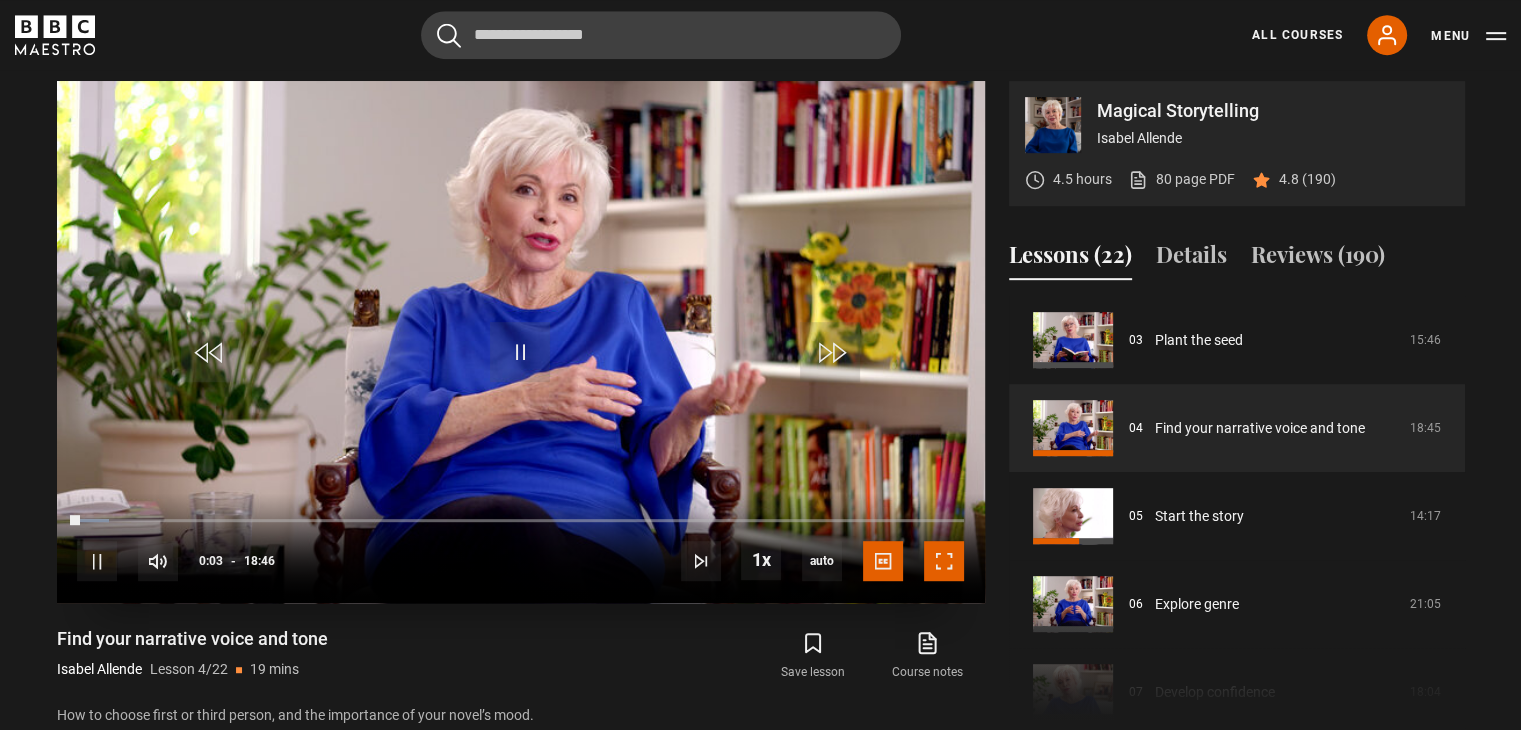 click at bounding box center [944, 561] 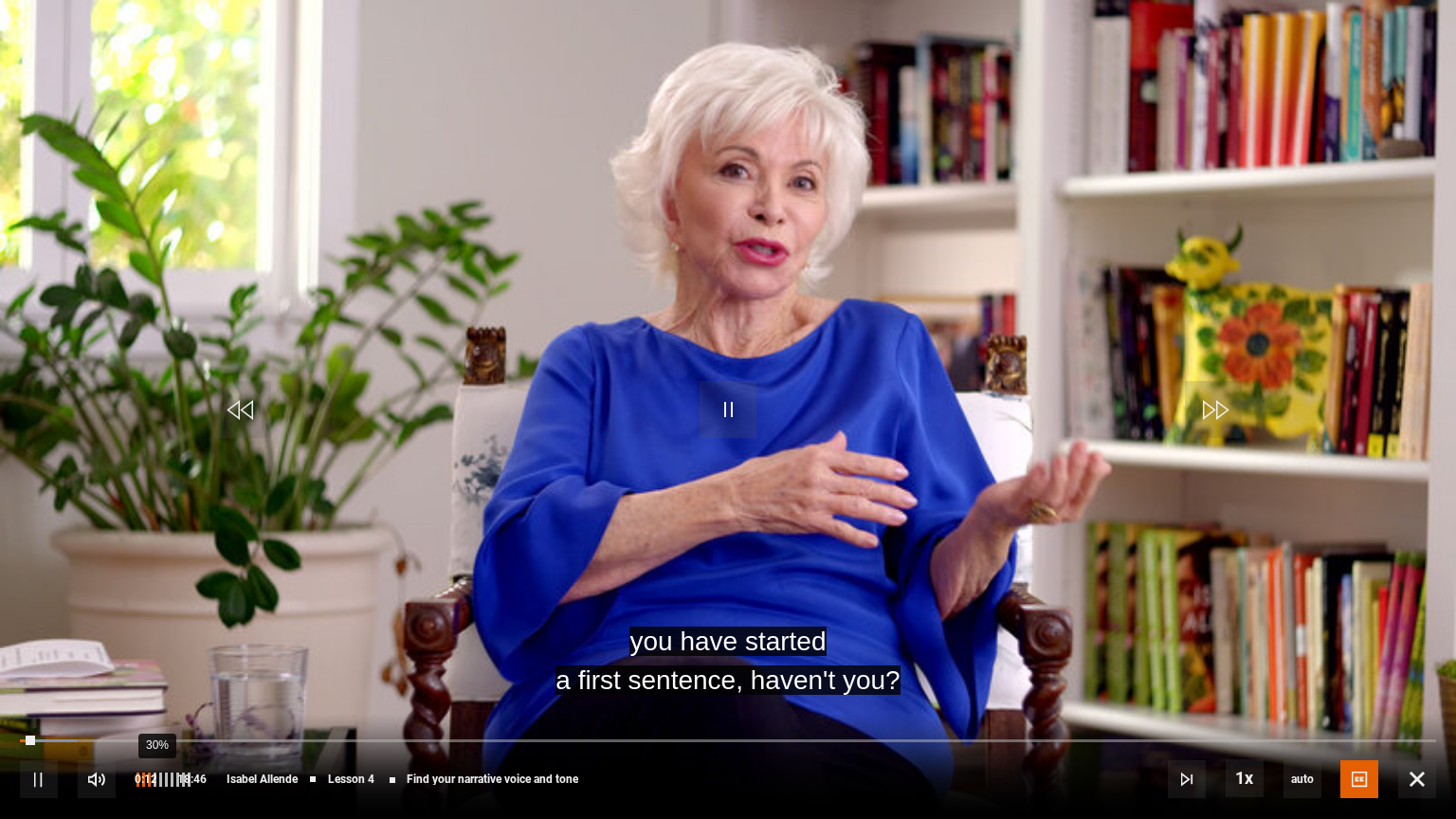 click on "30%" at bounding box center (156, 779) 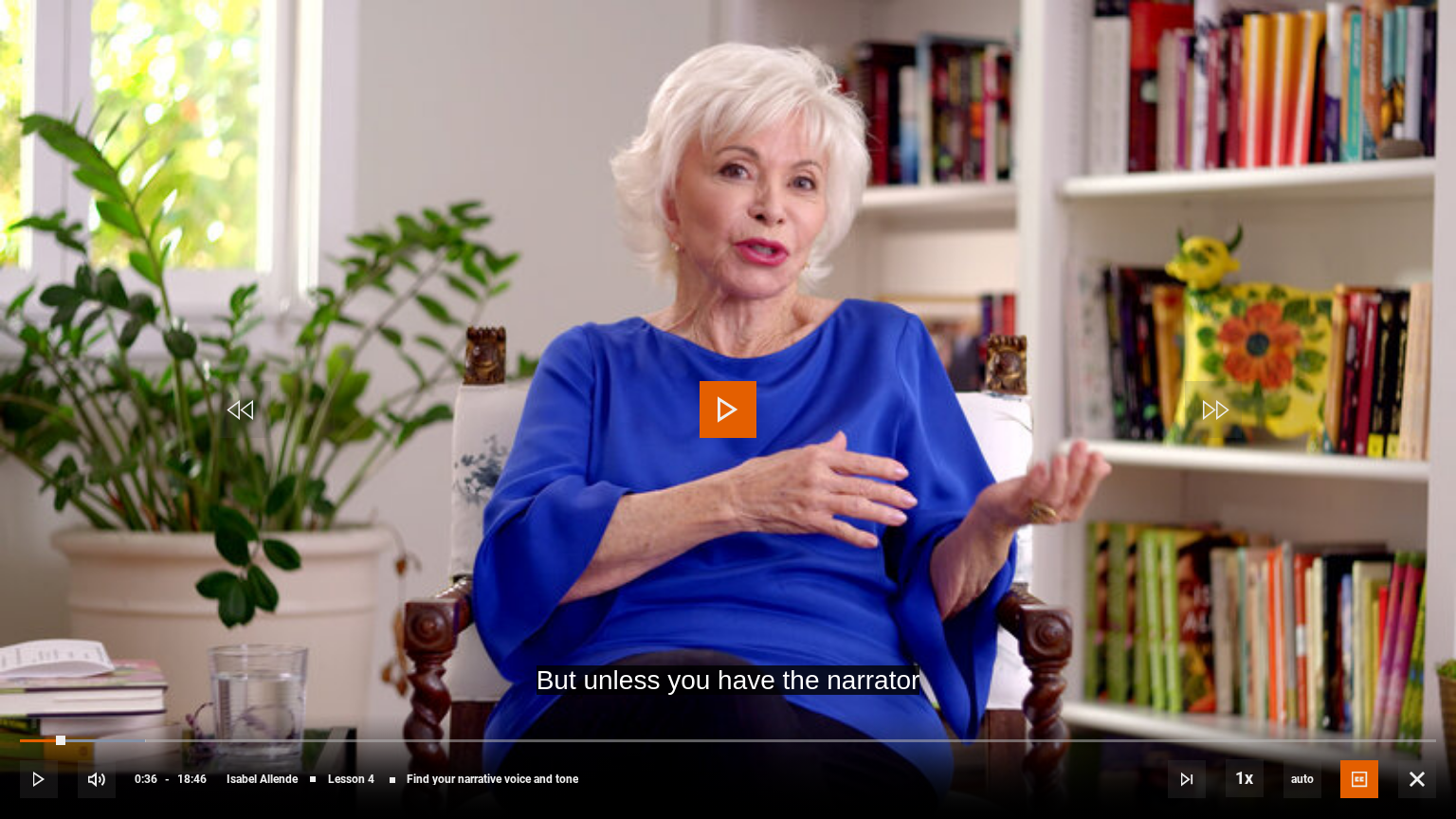 click at bounding box center (728, 410) 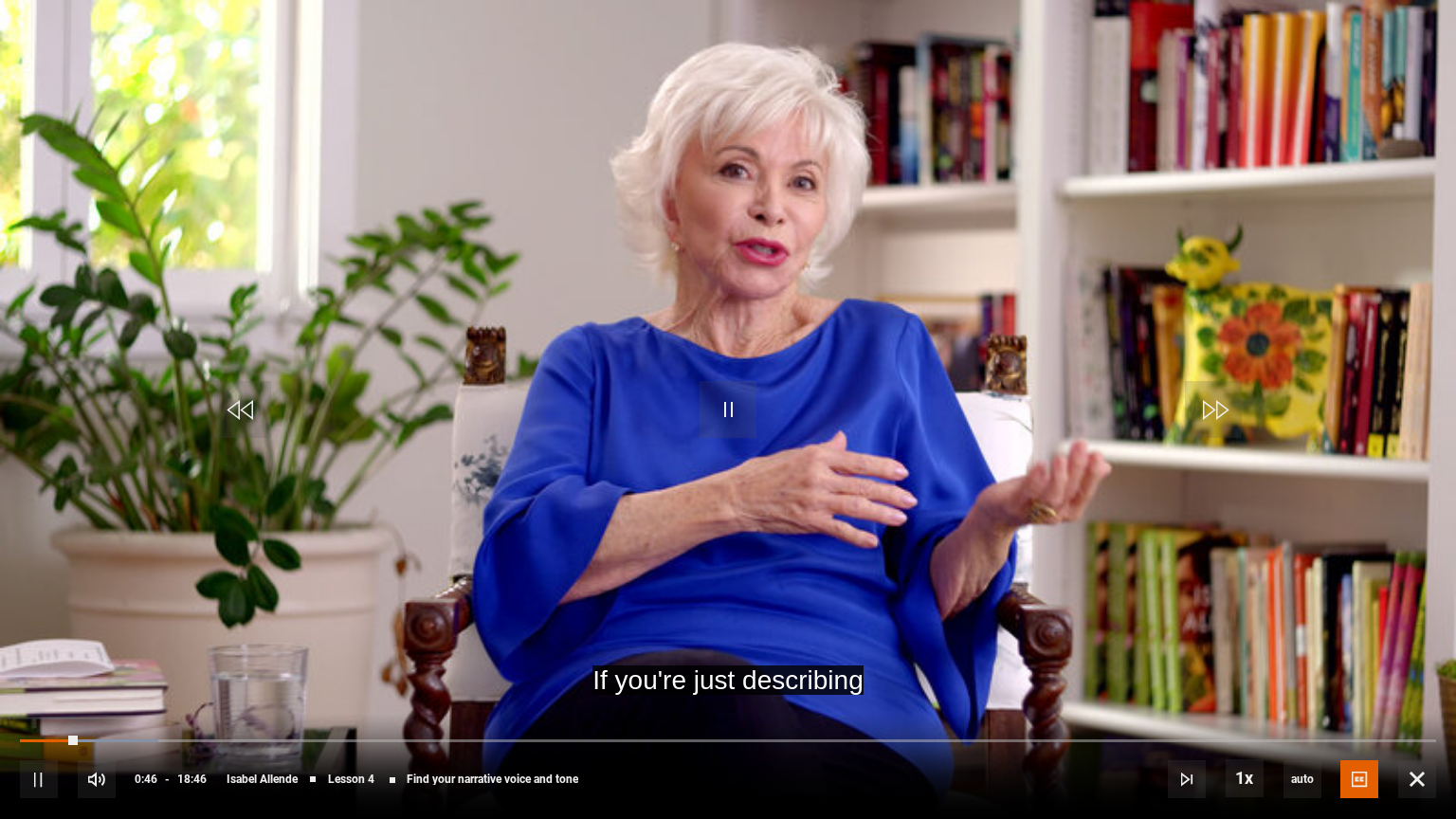 click at bounding box center [728, 410] 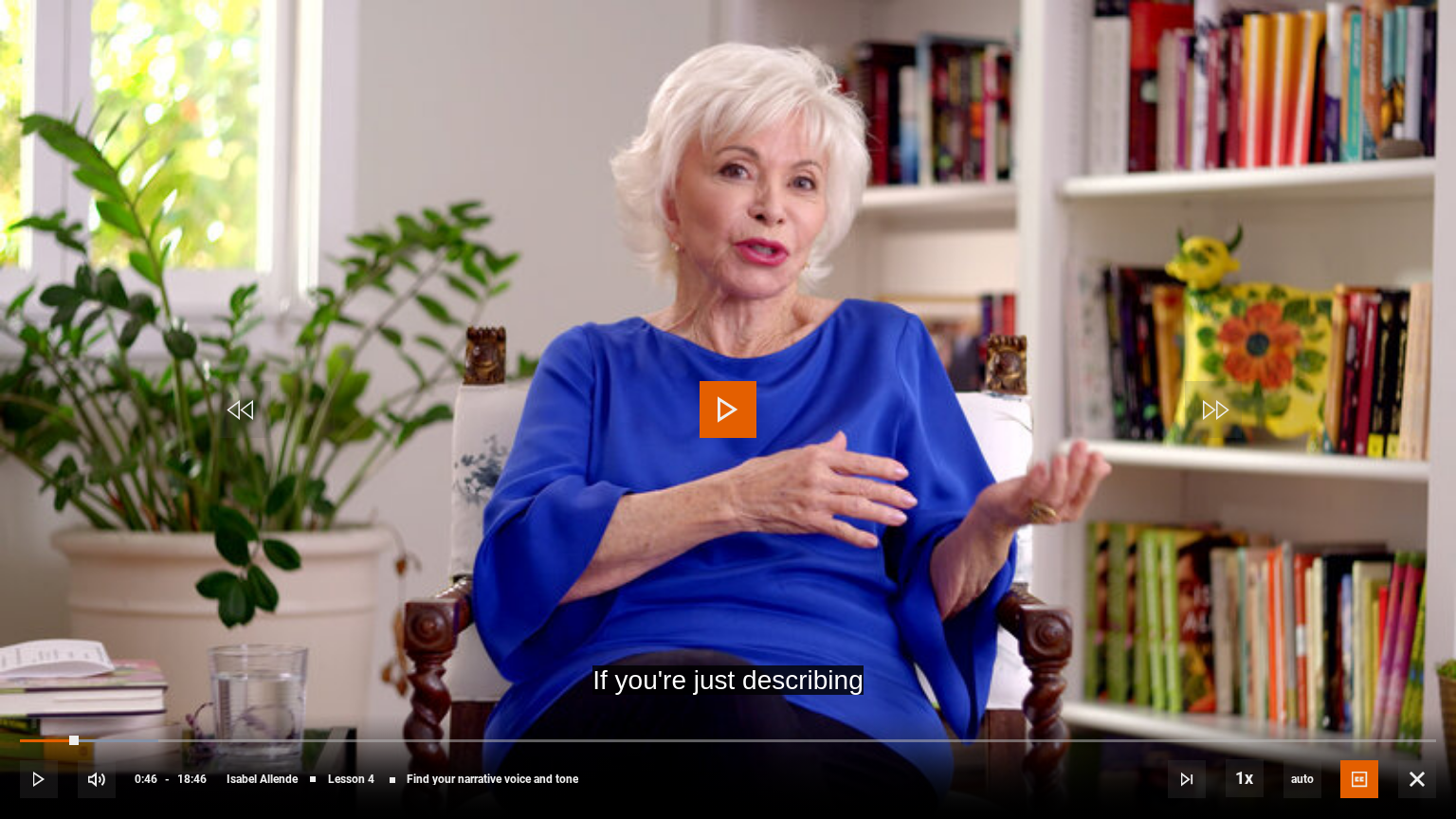 click at bounding box center (728, 410) 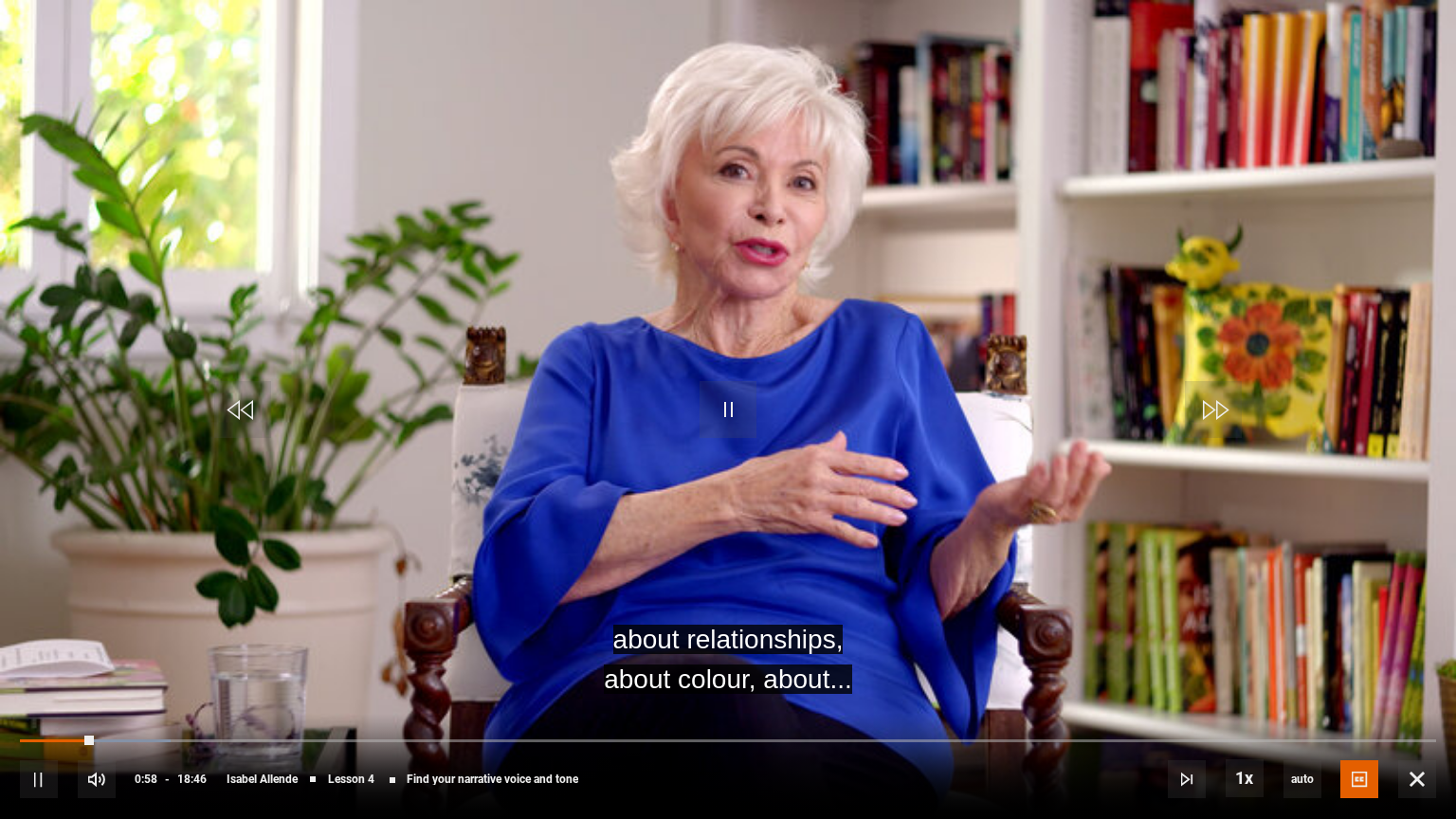 click at bounding box center [728, 410] 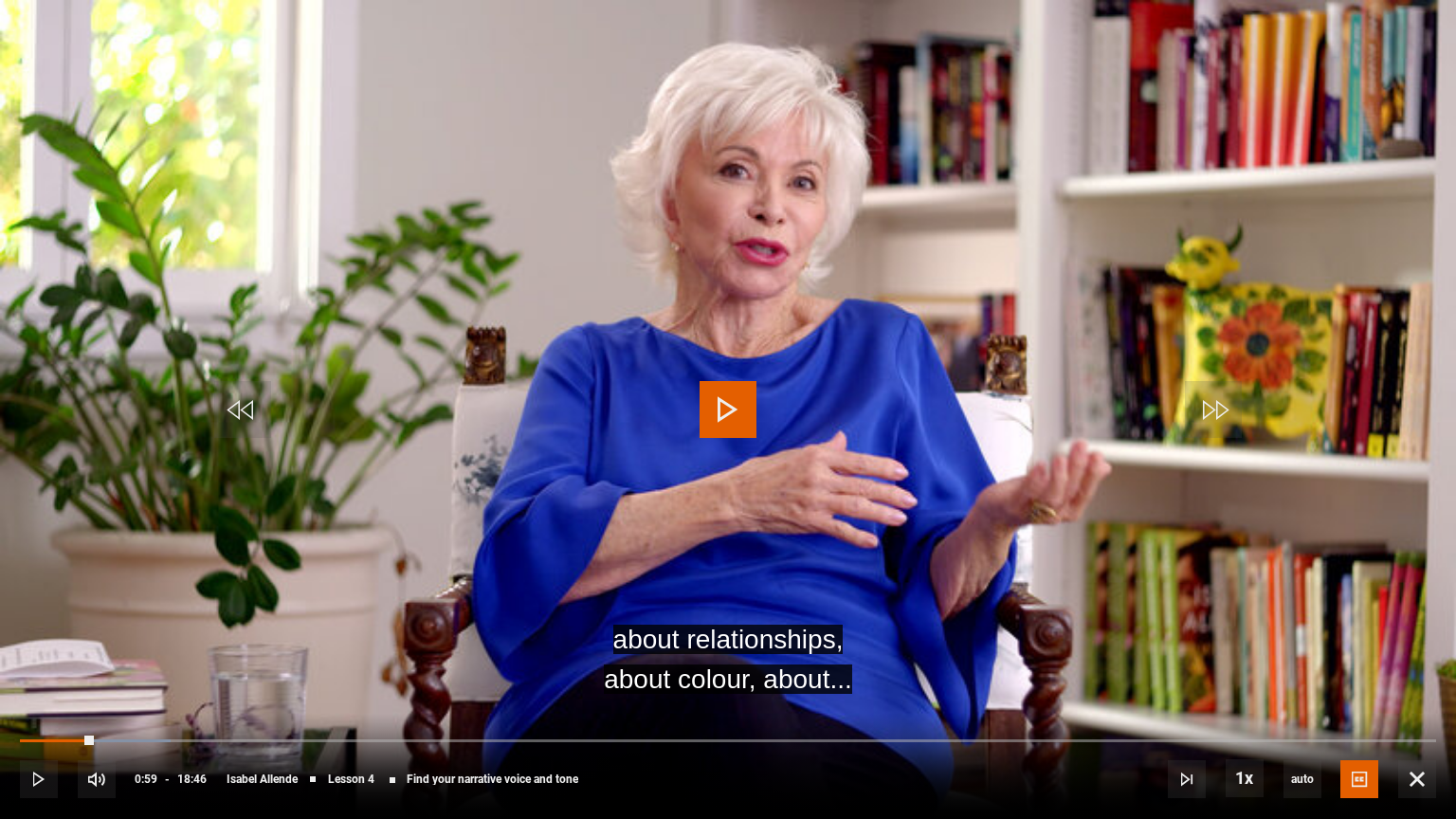 click at bounding box center (728, 410) 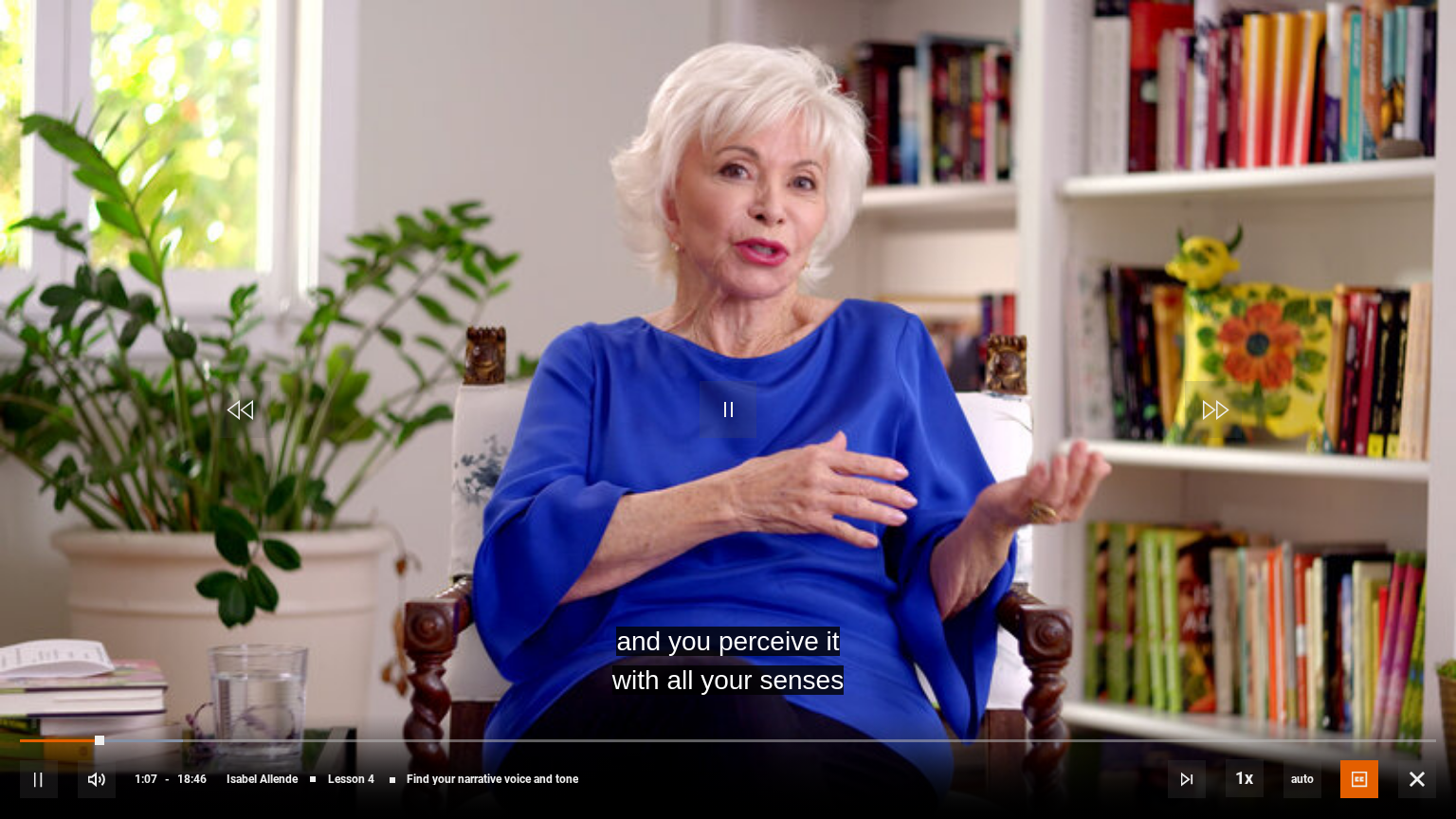 click at bounding box center [728, 410] 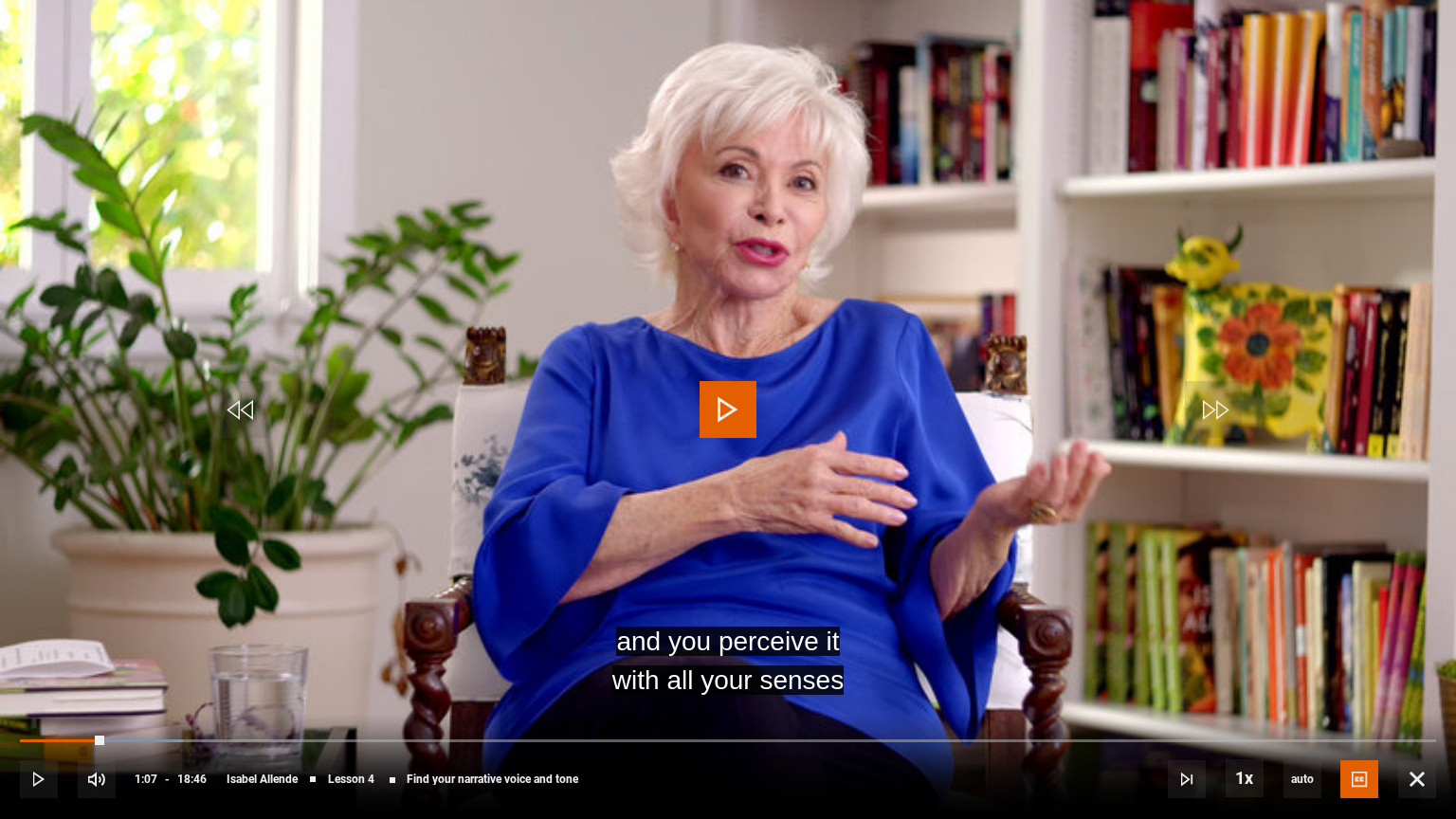click at bounding box center (728, 410) 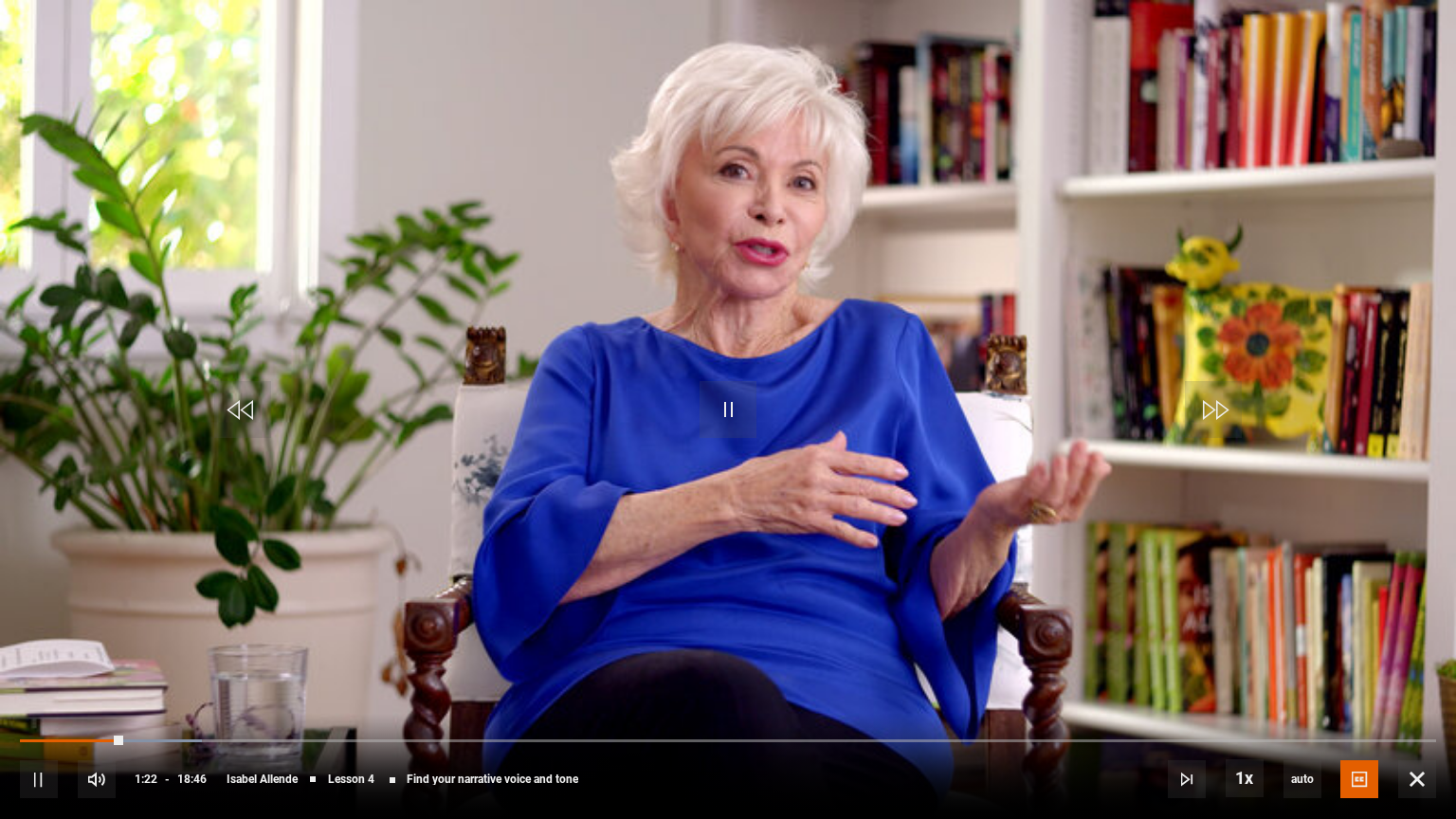 click at bounding box center (728, 410) 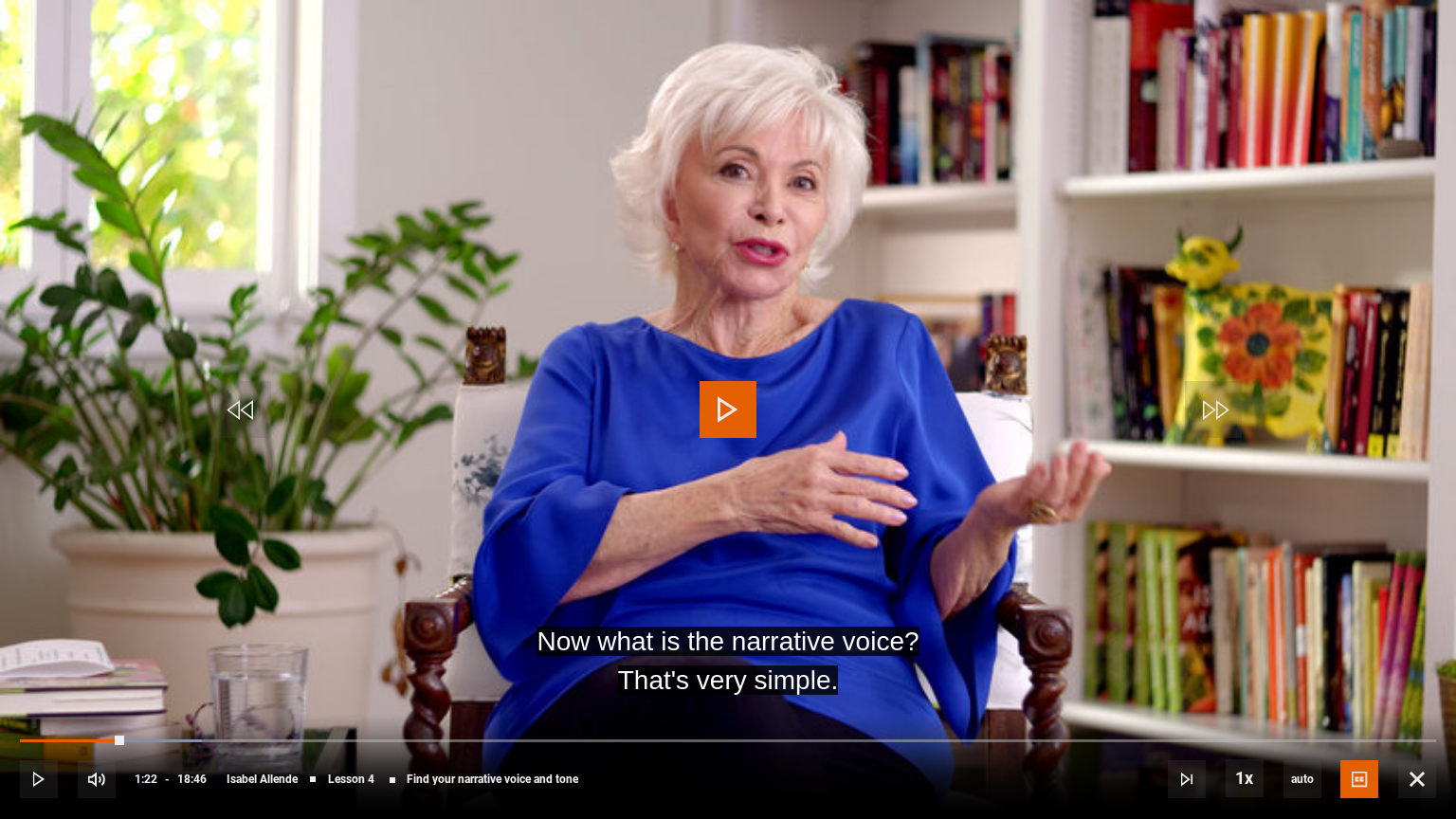 click at bounding box center [728, 410] 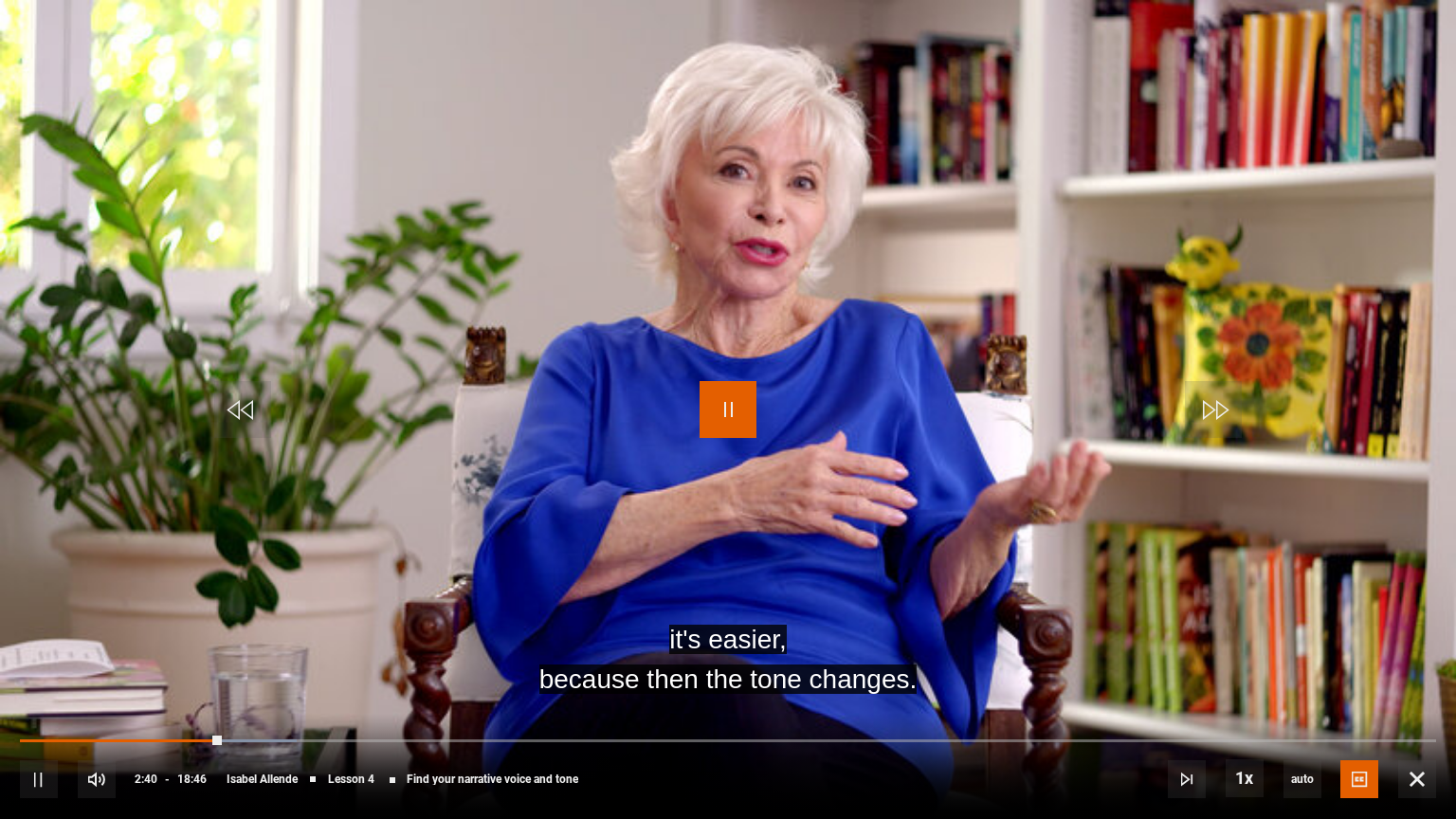 click at bounding box center [728, 410] 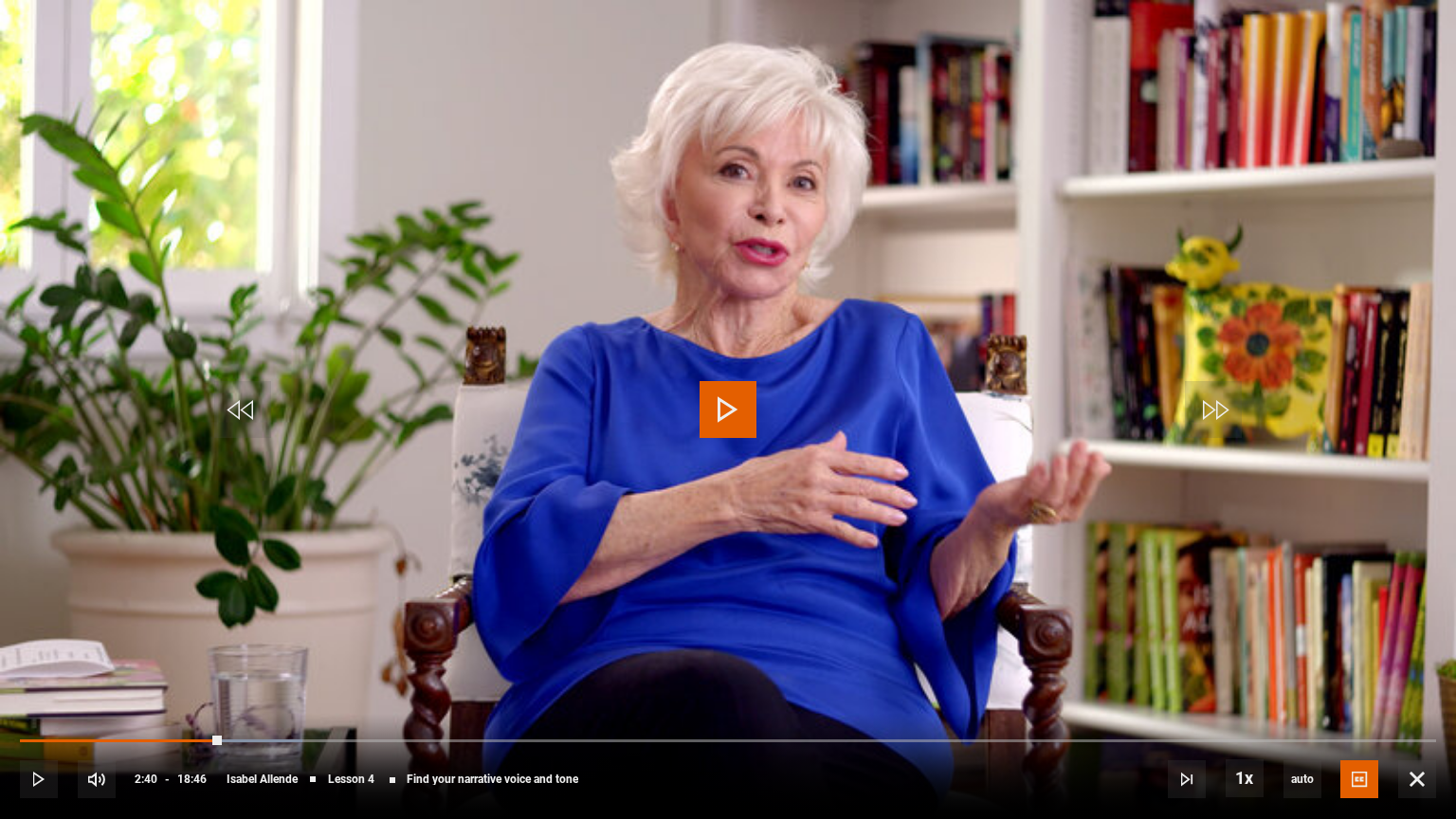 click at bounding box center (728, 410) 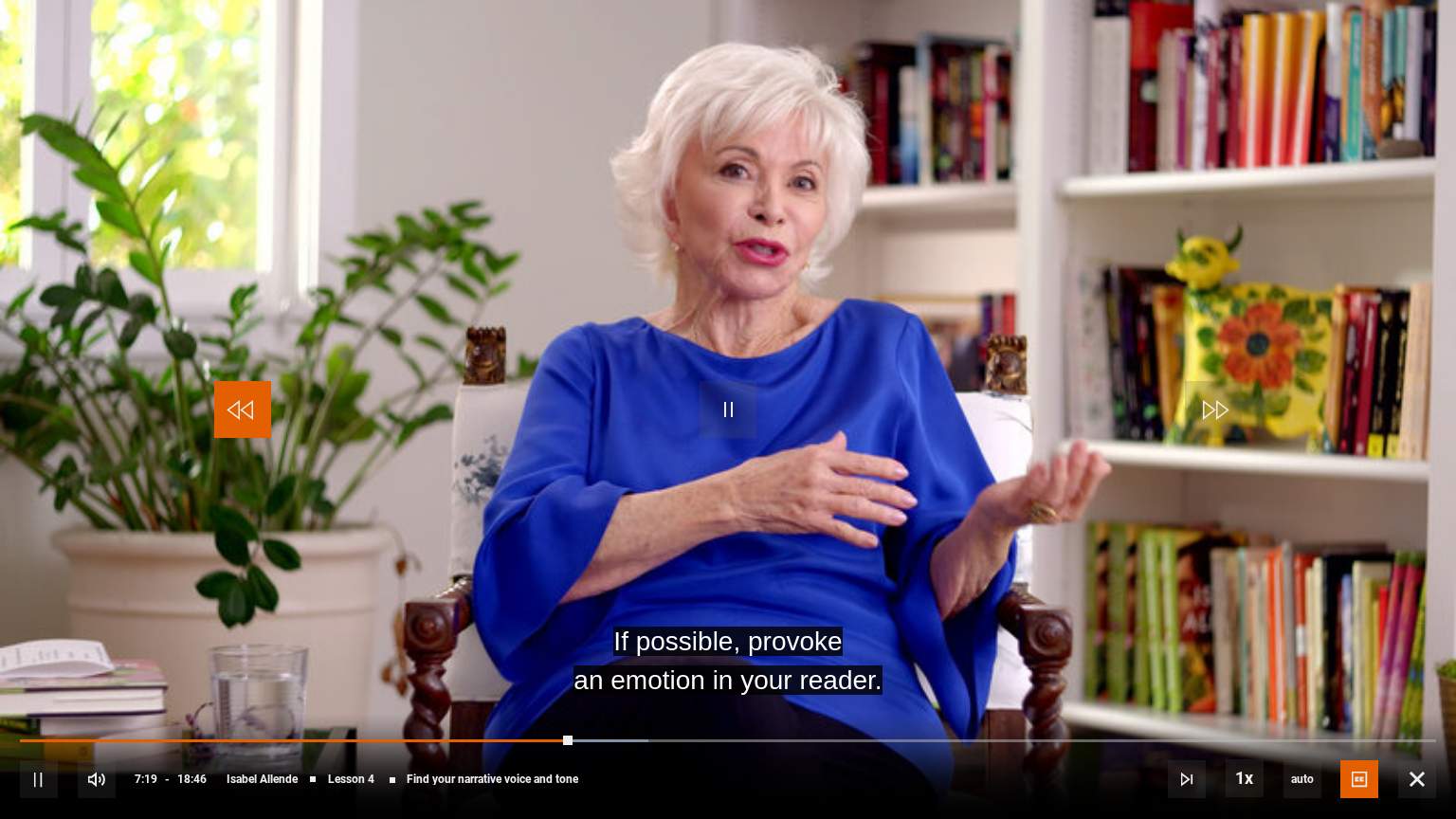 click at bounding box center [243, 410] 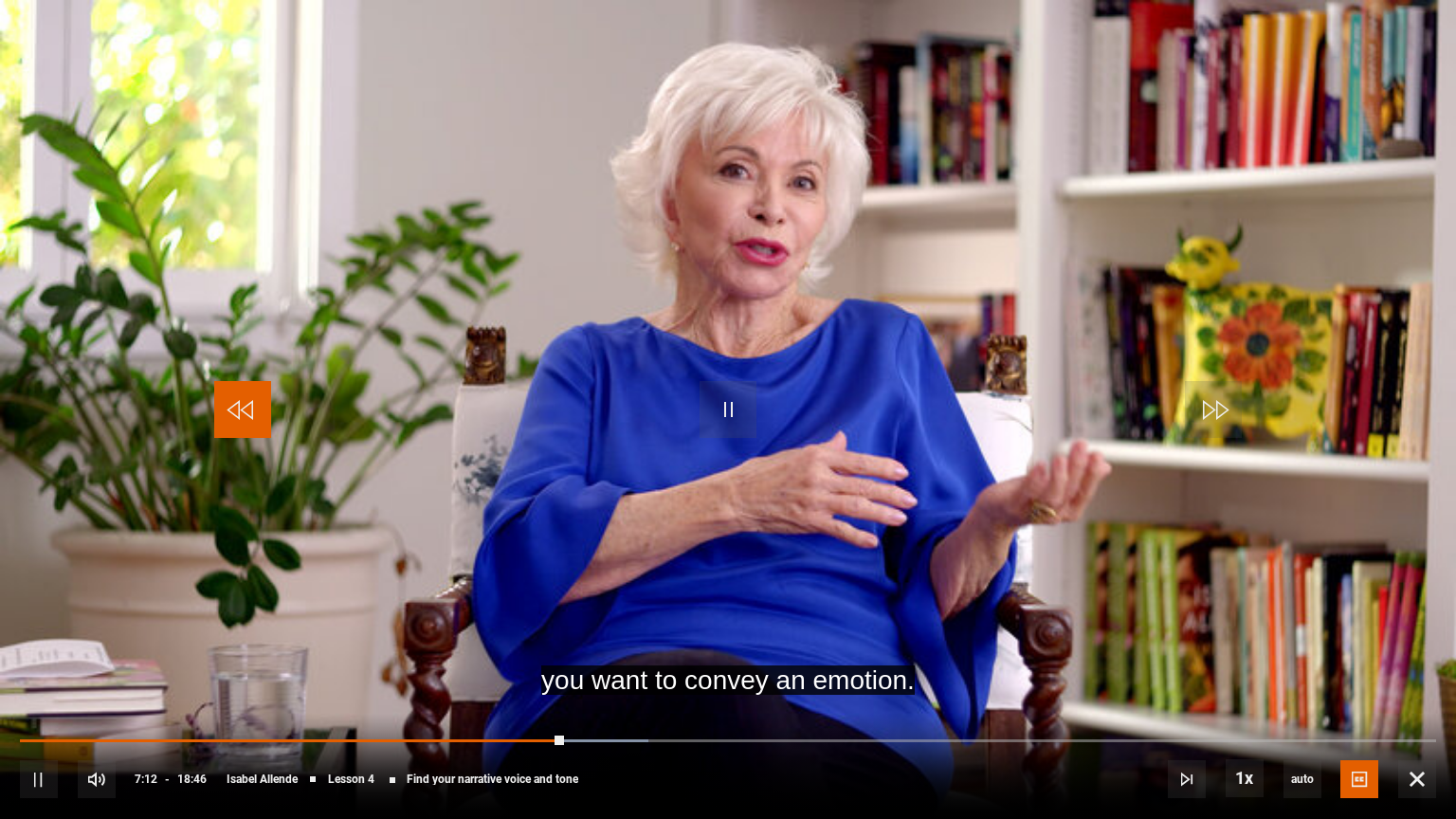 click at bounding box center (243, 410) 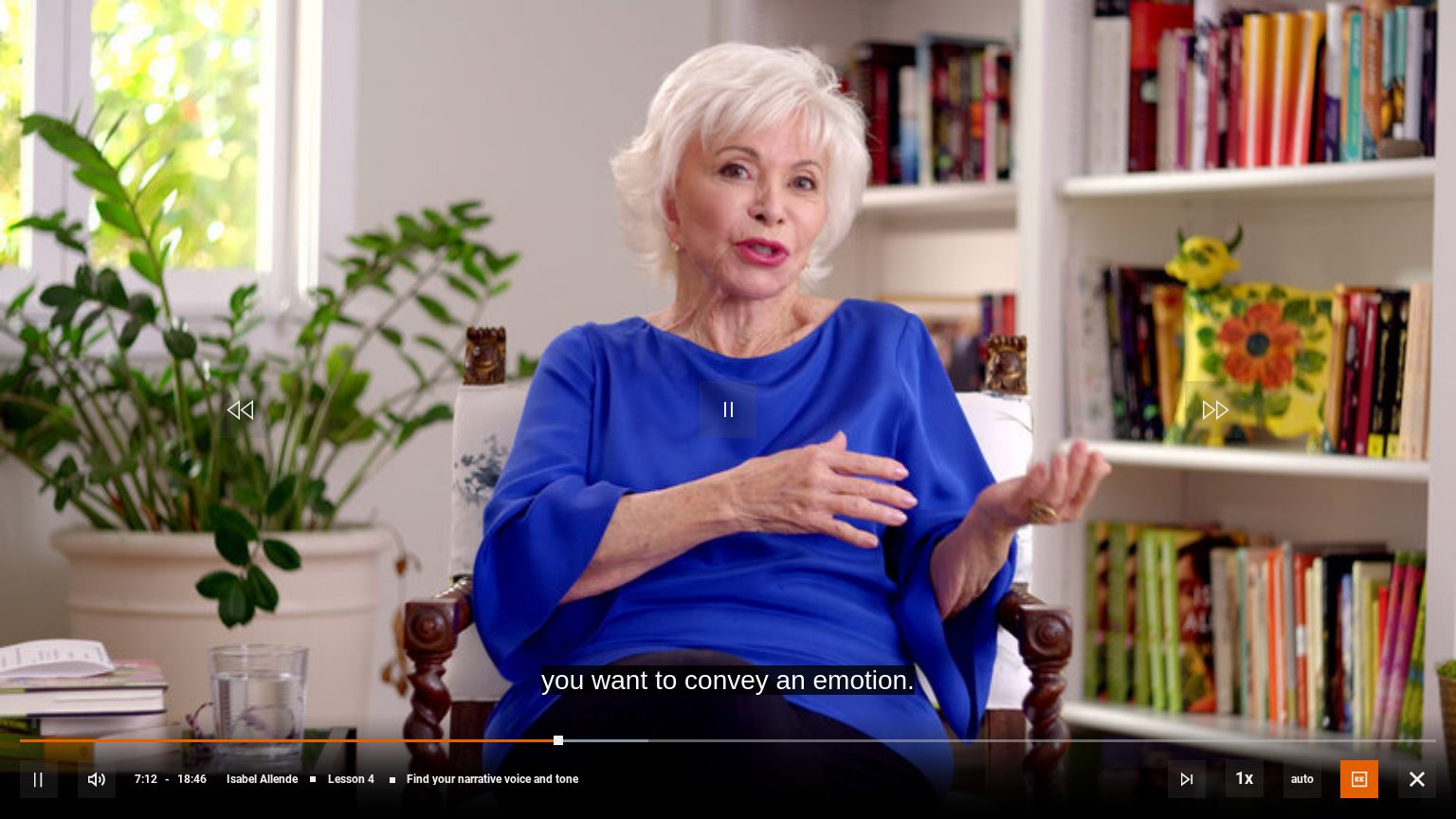 click at bounding box center [728, 410] 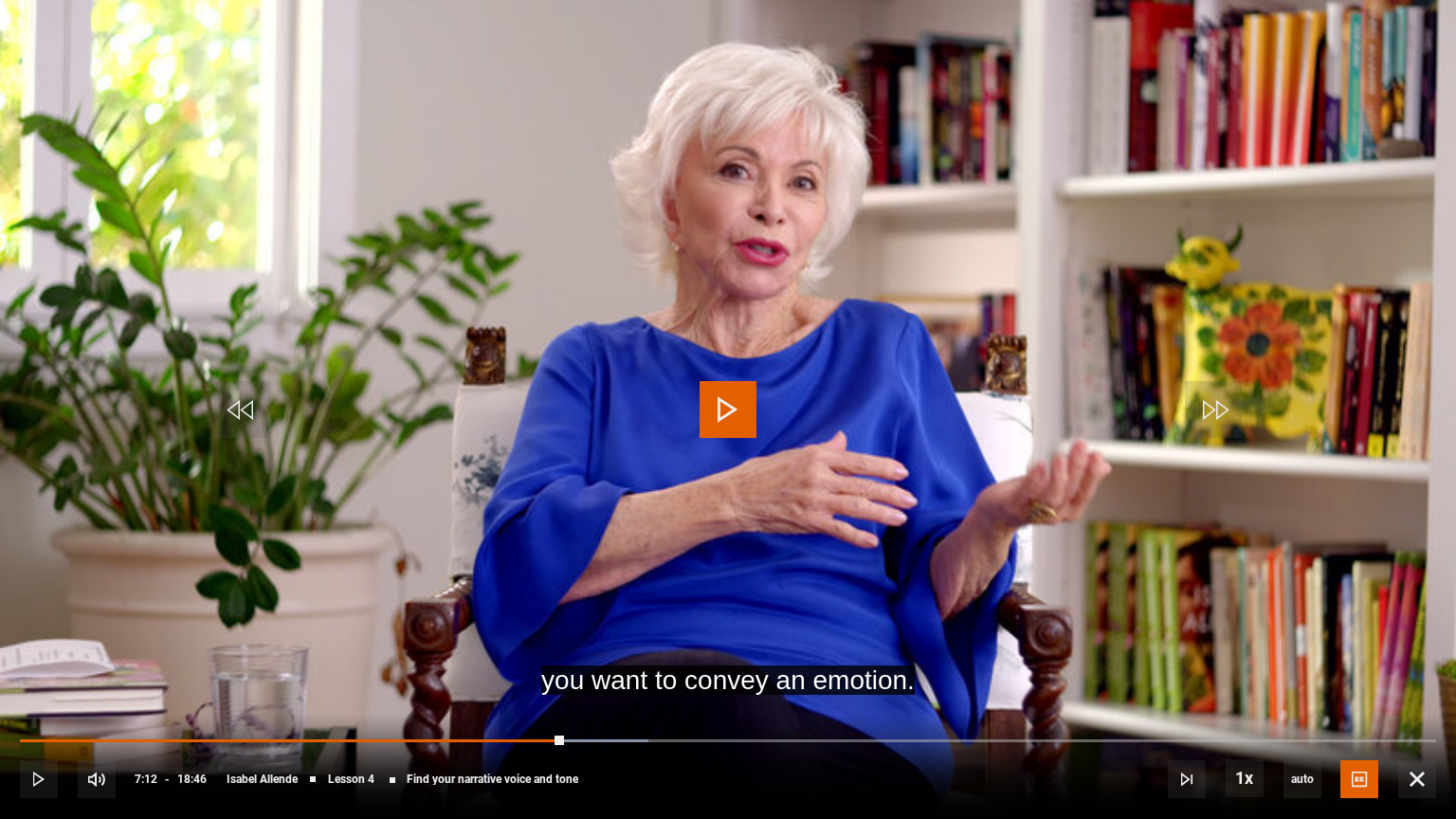 click at bounding box center (728, 410) 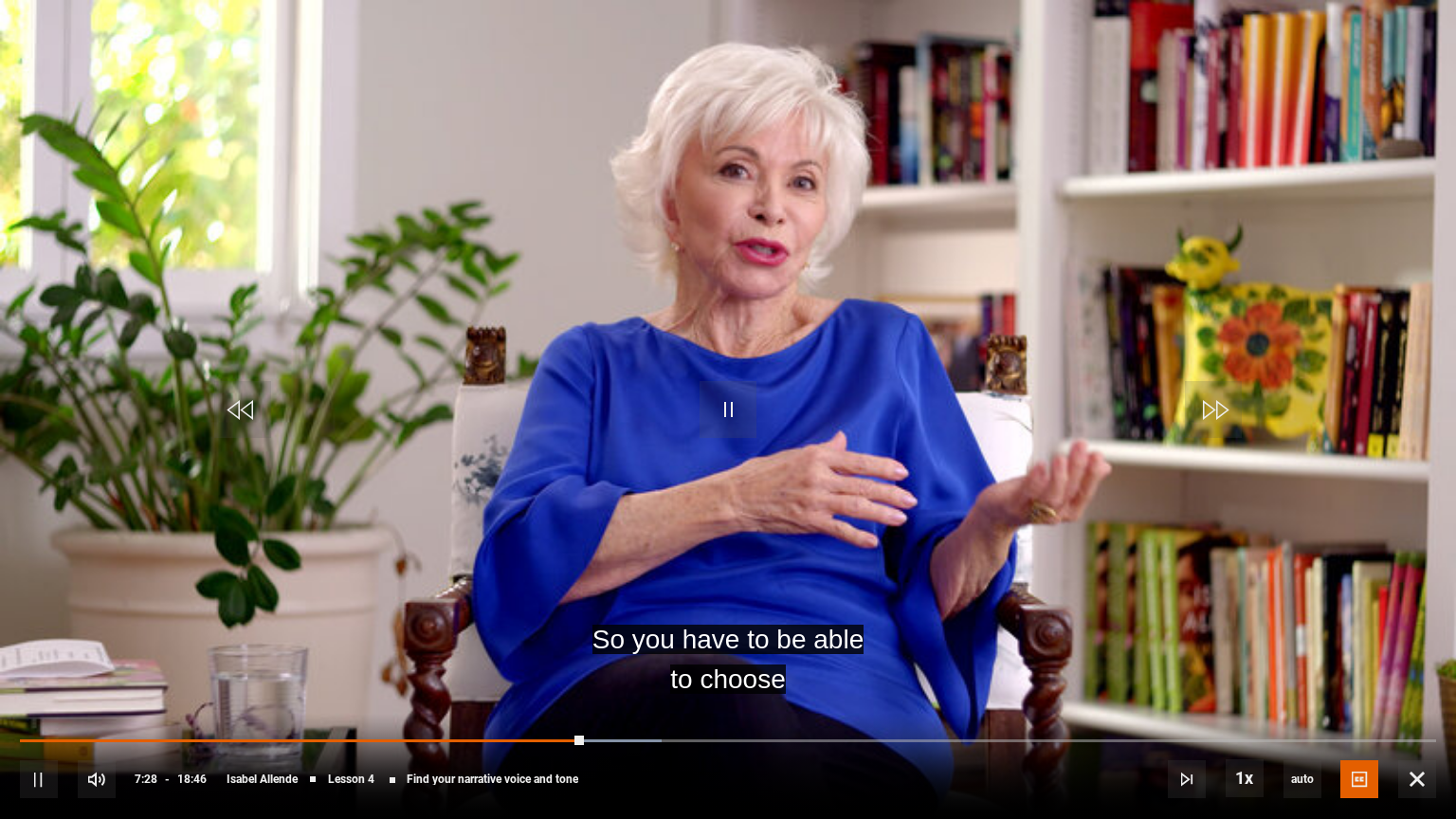 click at bounding box center (728, 410) 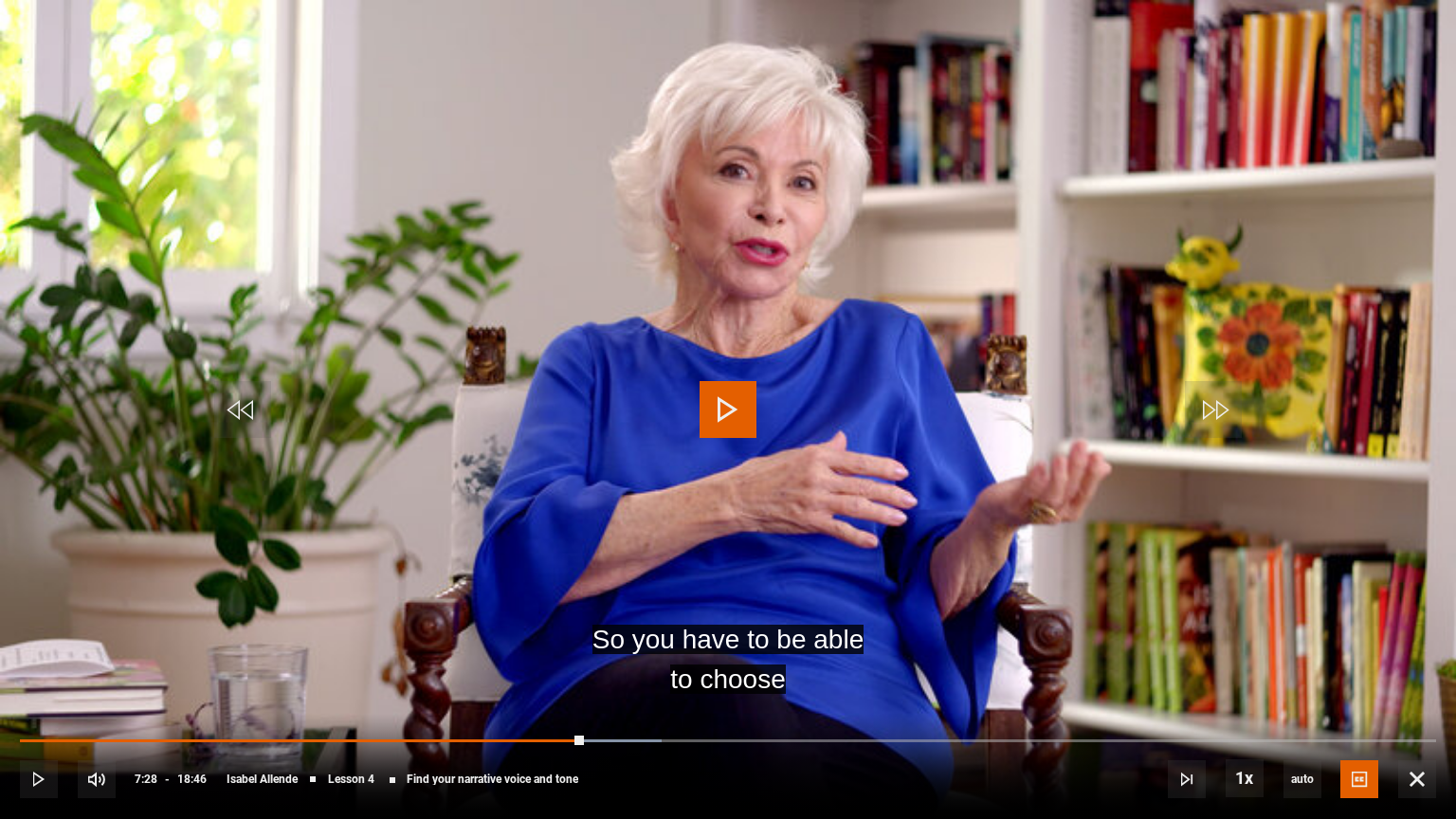 click at bounding box center [728, 410] 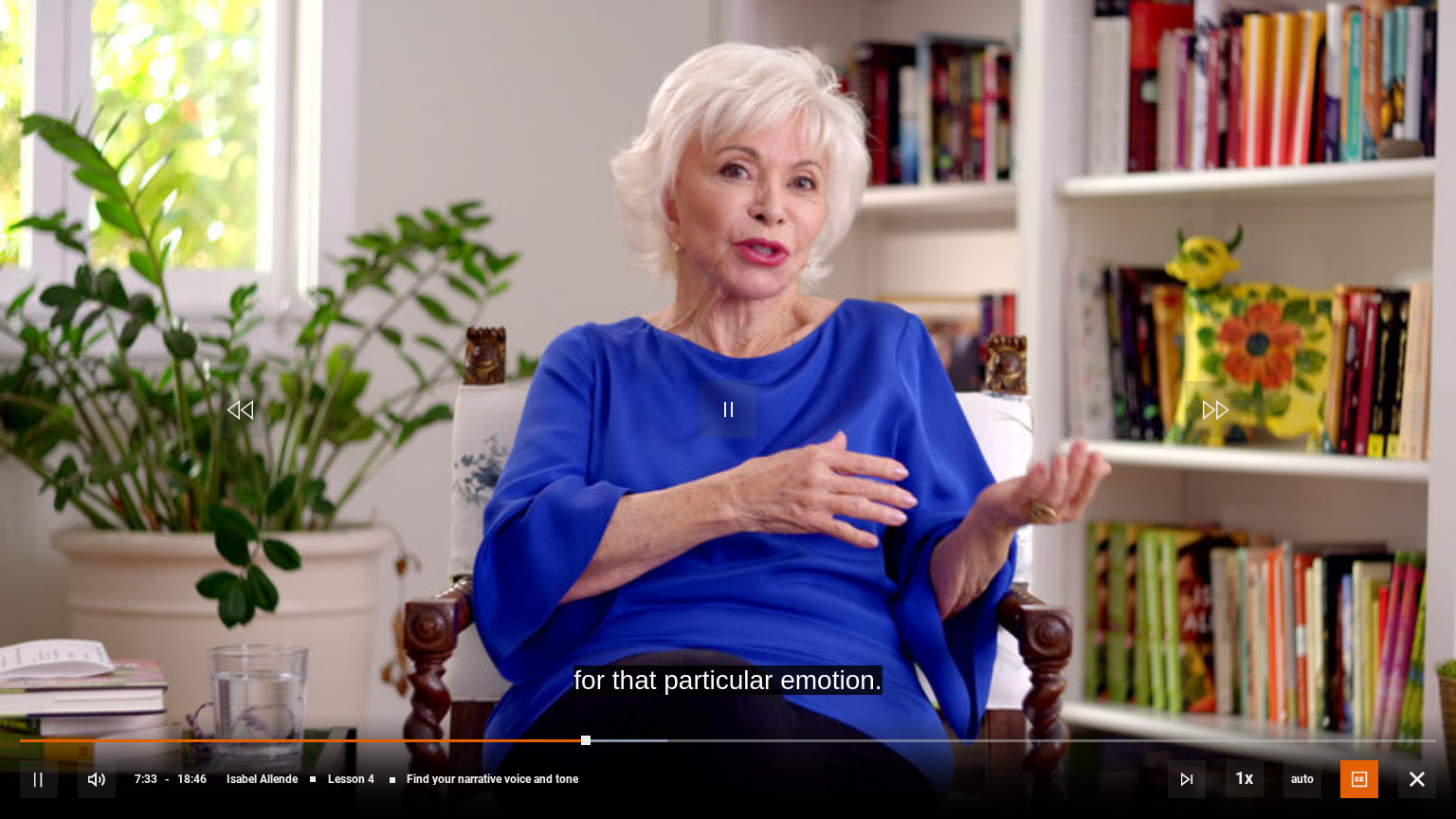 click at bounding box center (728, 410) 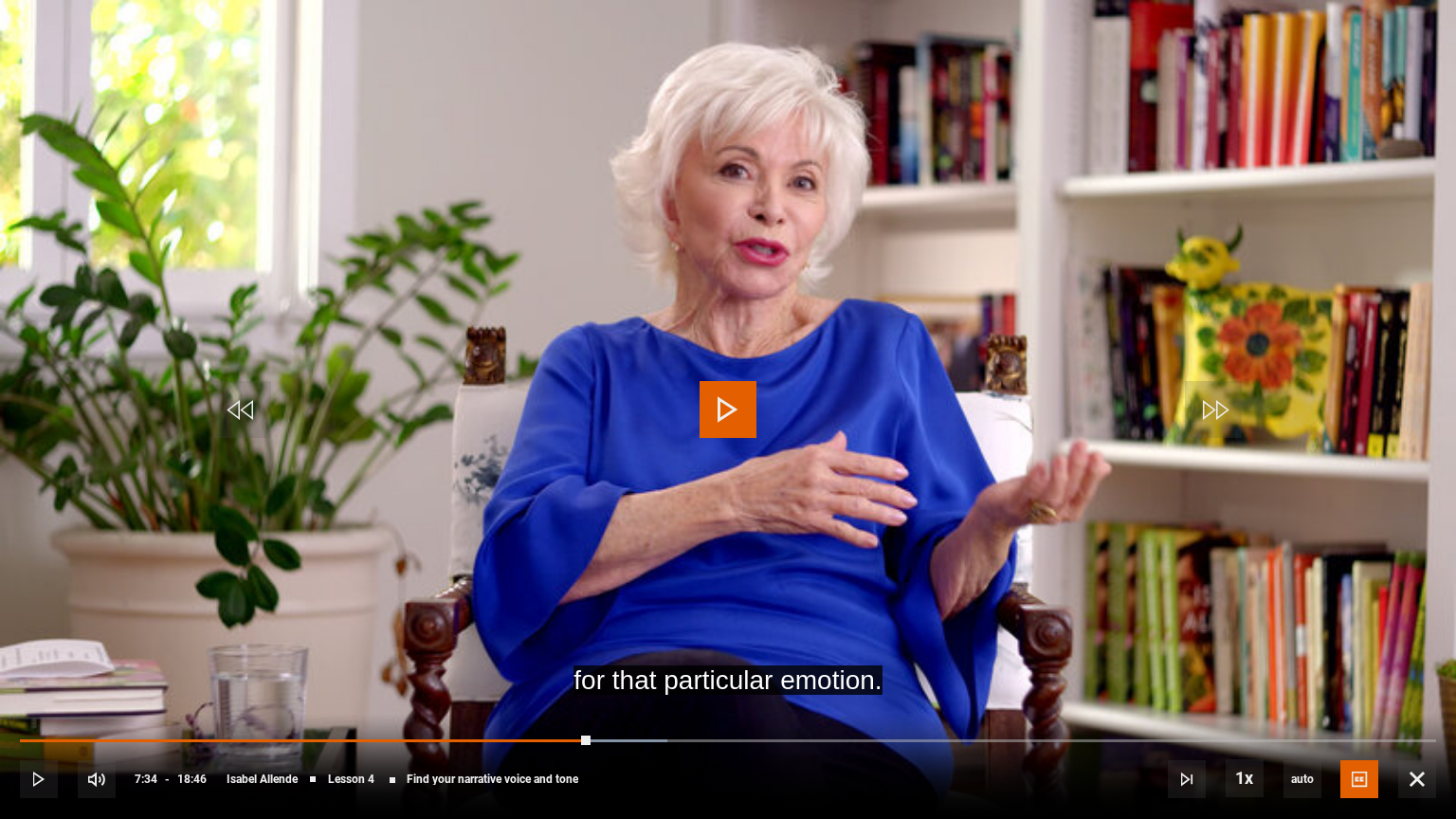 click at bounding box center (728, 410) 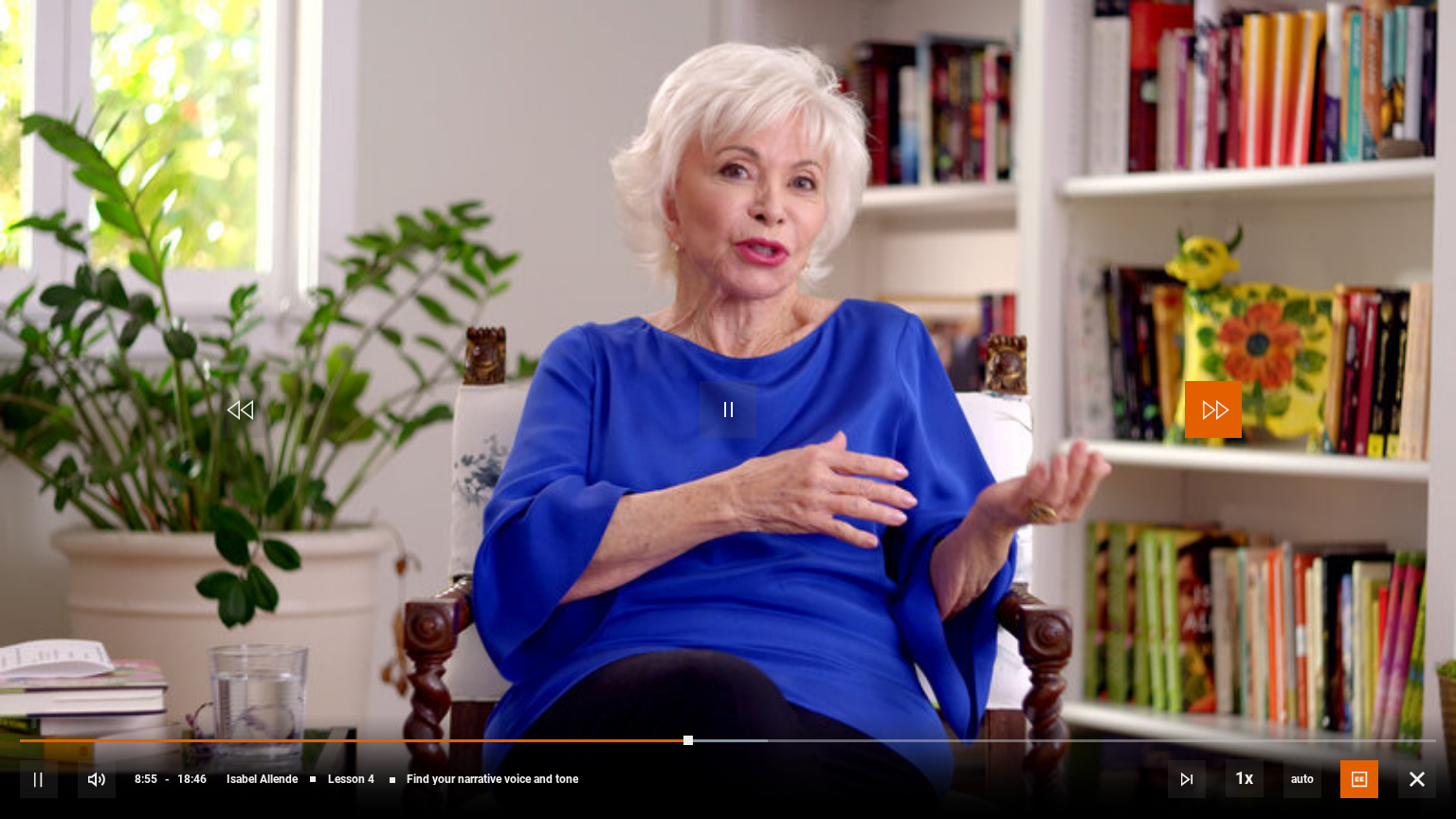 click at bounding box center (1213, 410) 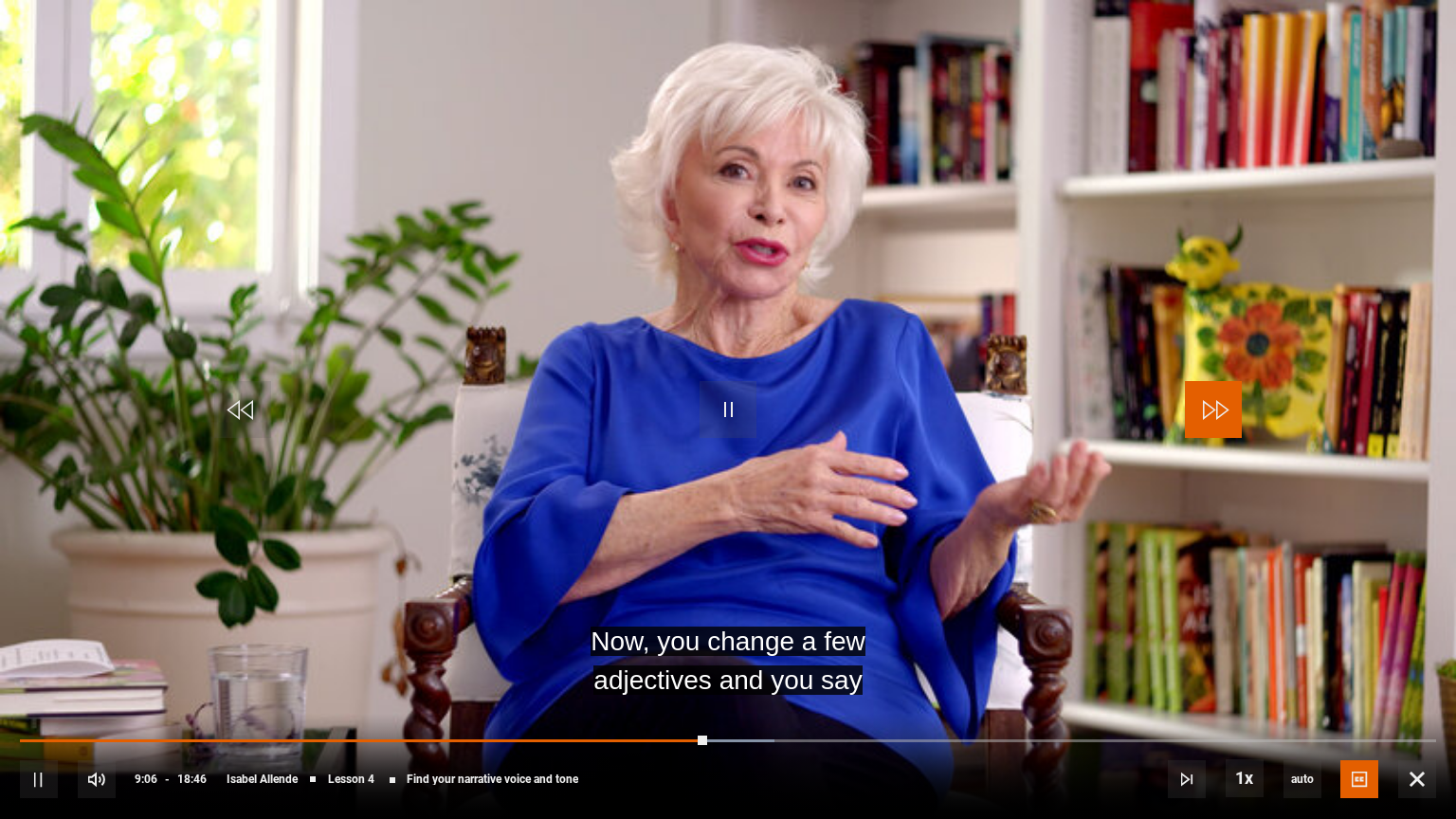 click at bounding box center (1213, 410) 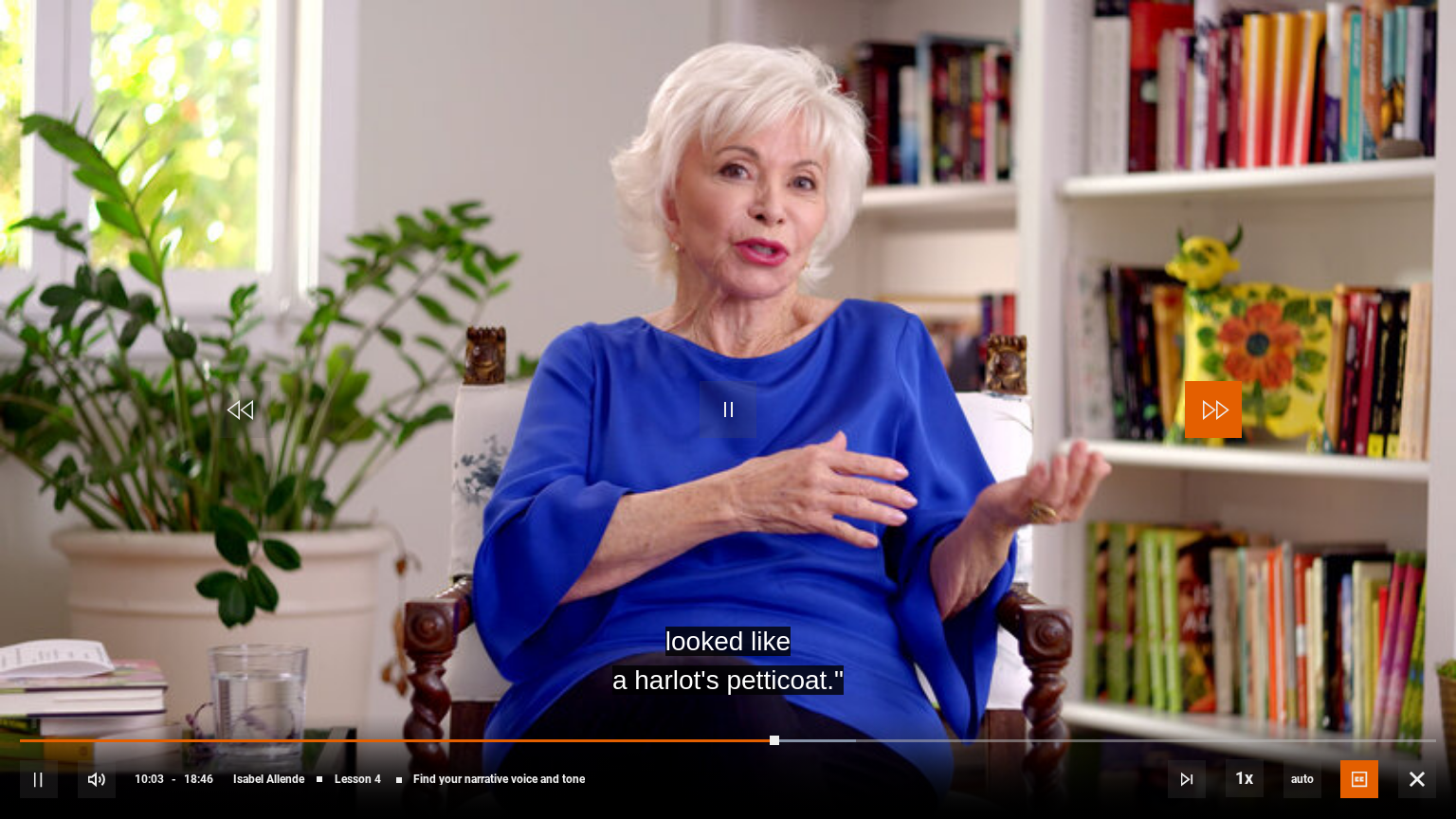 click at bounding box center [1213, 410] 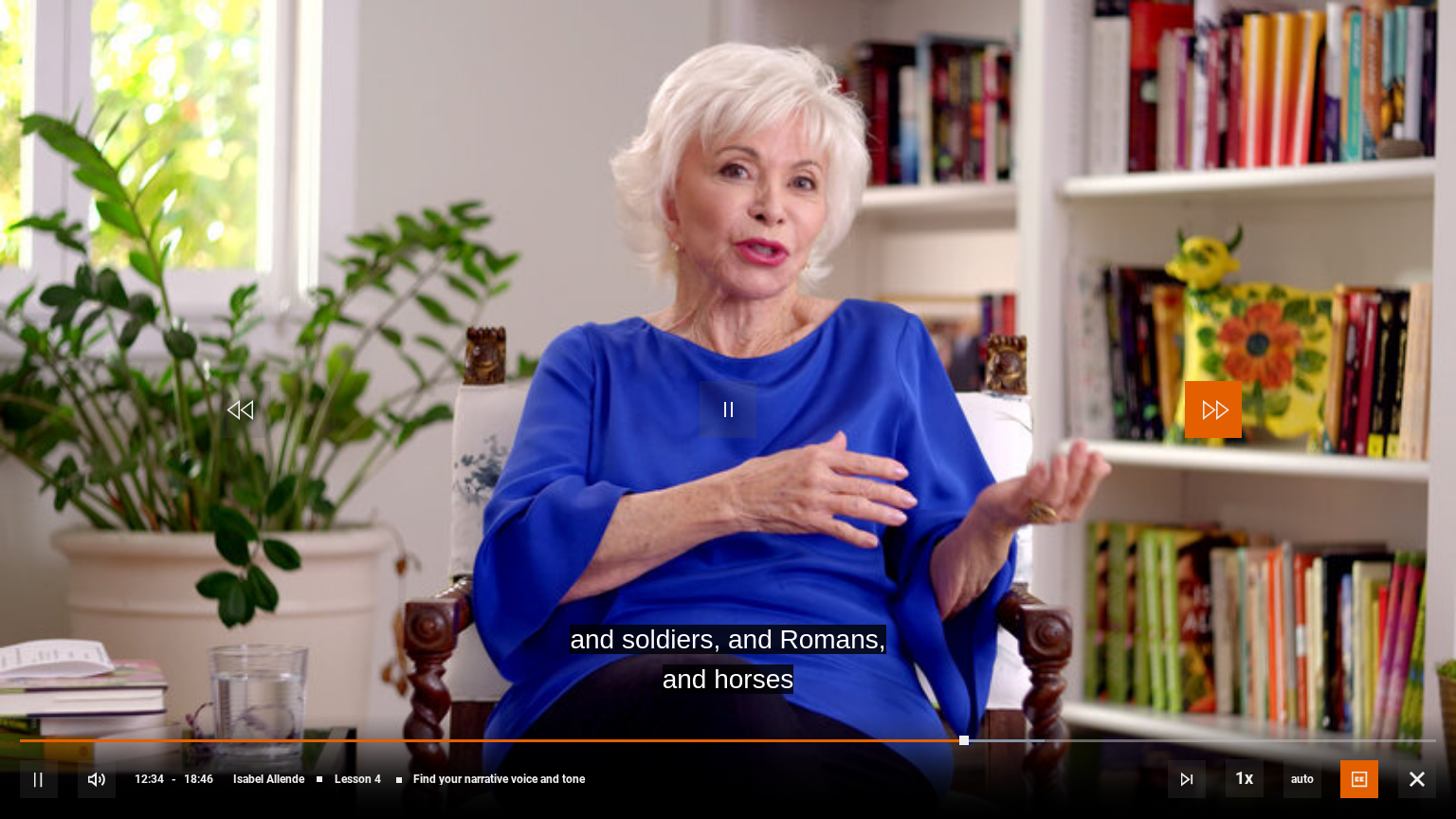 click at bounding box center [1213, 410] 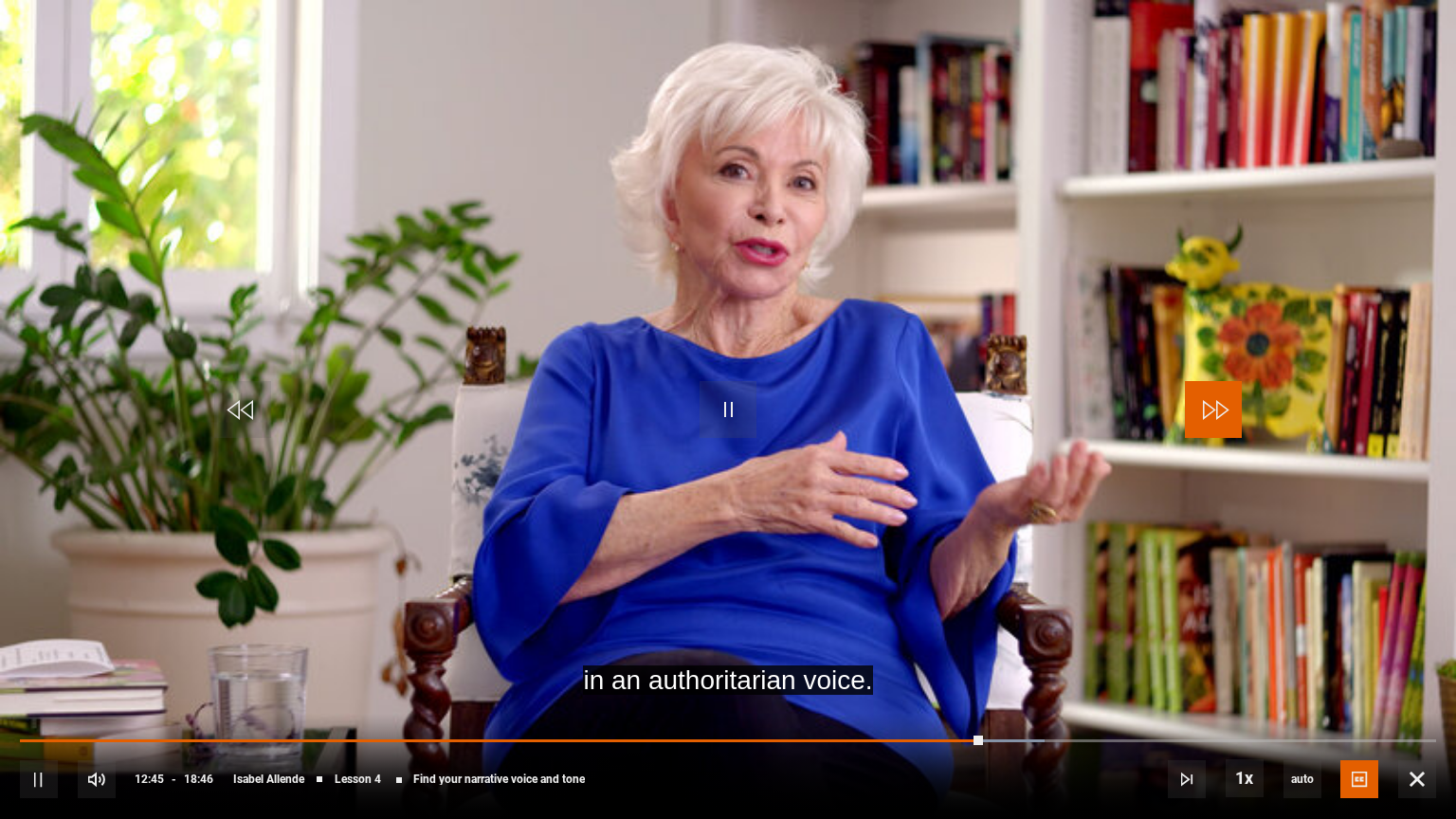 click at bounding box center (1213, 410) 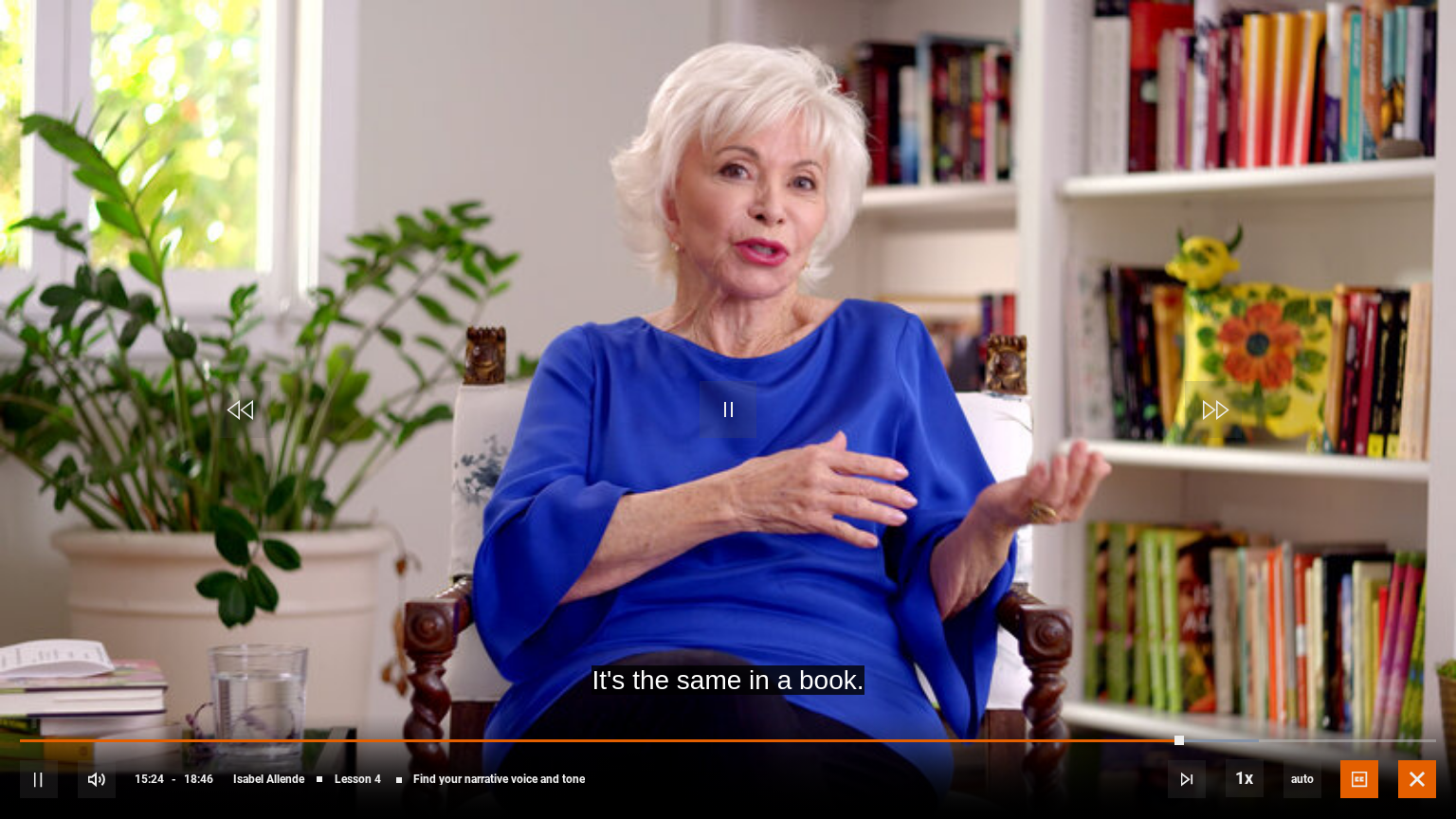 click at bounding box center (1417, 779) 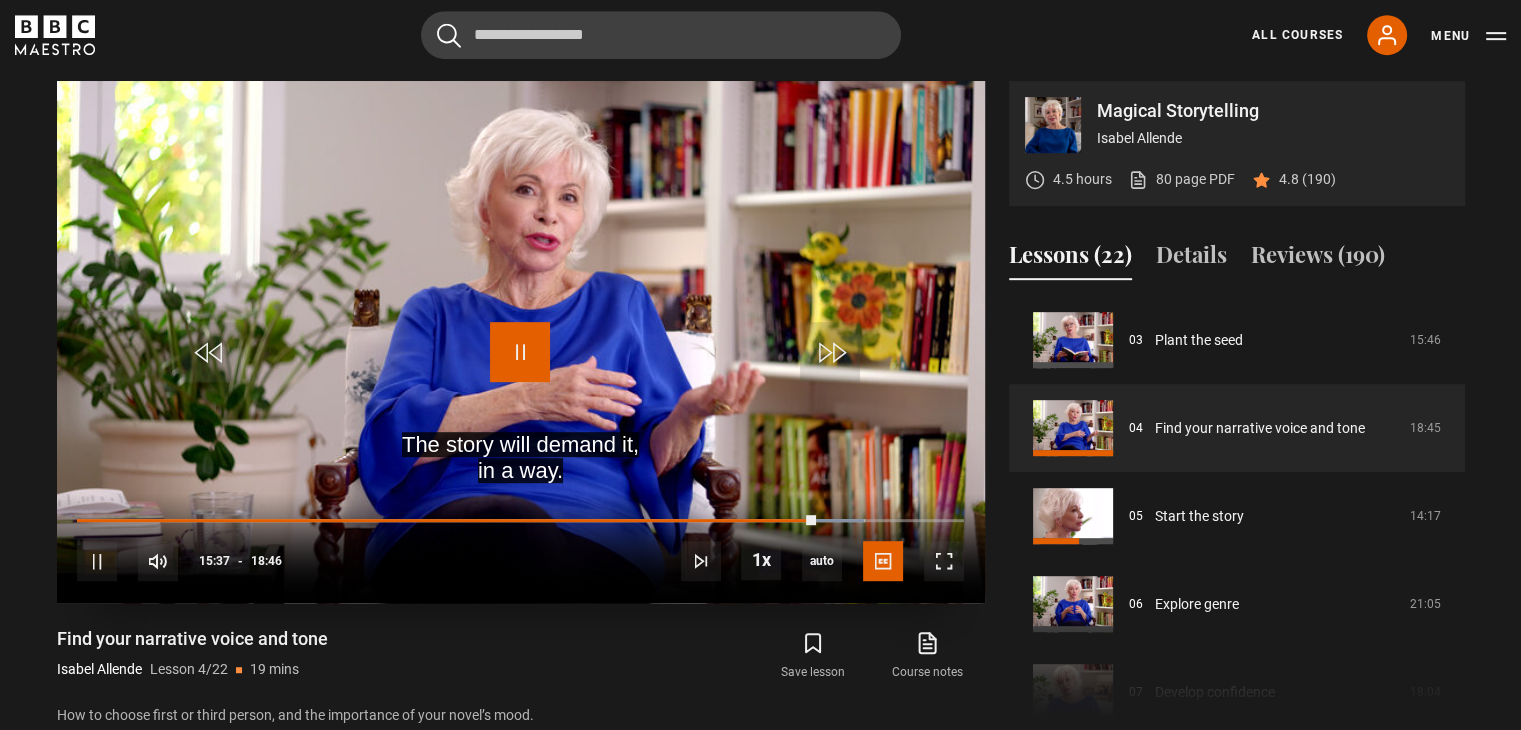 click at bounding box center [520, 352] 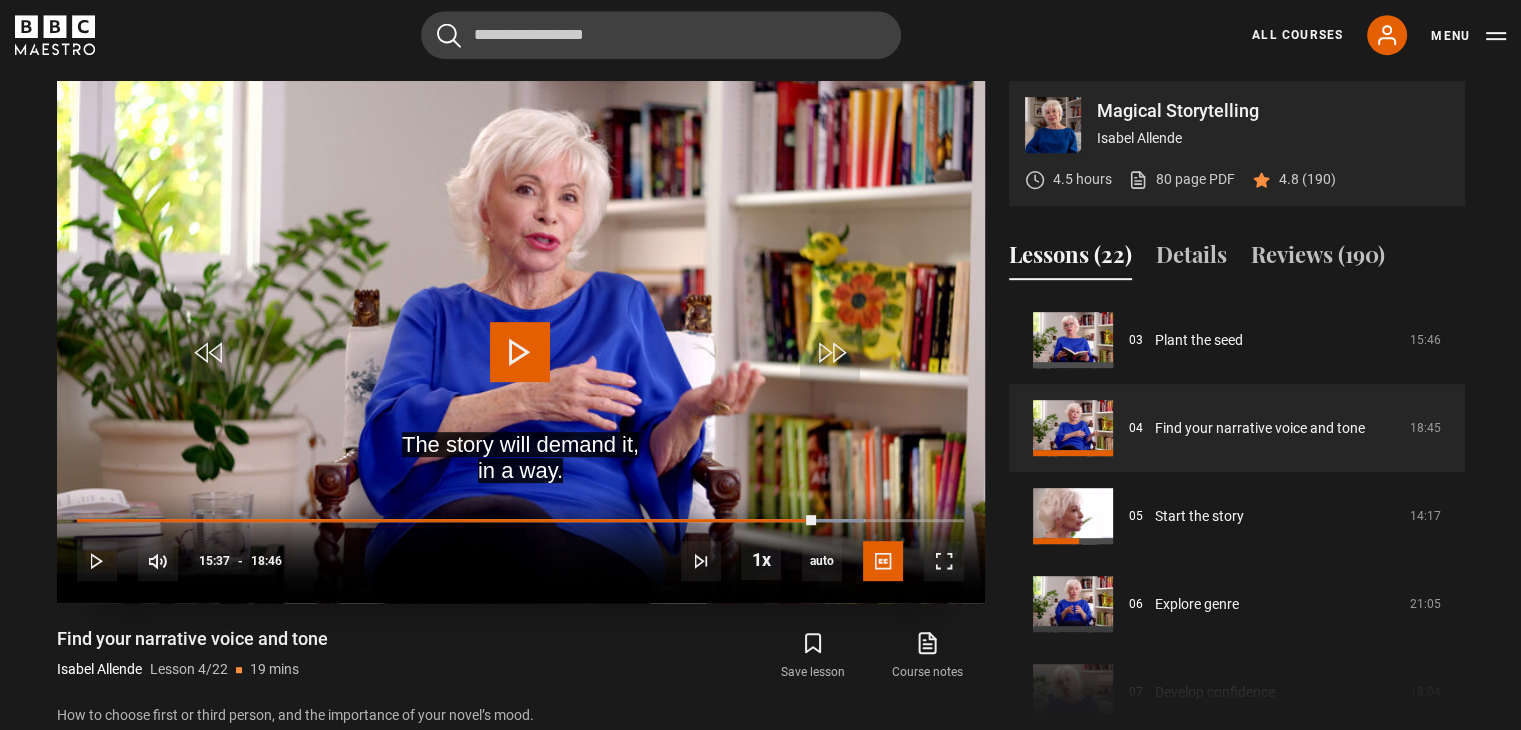 click at bounding box center (521, 342) 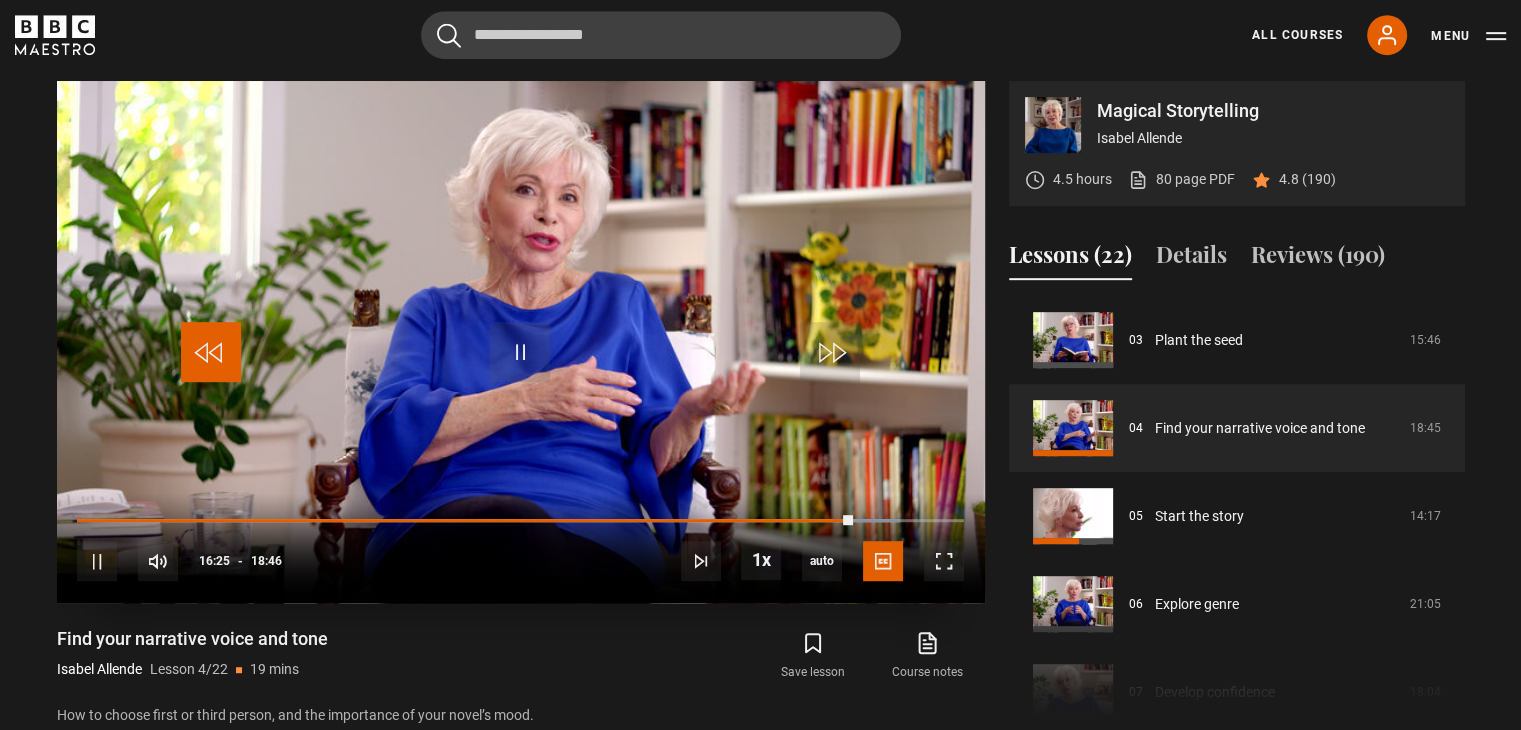click at bounding box center [211, 352] 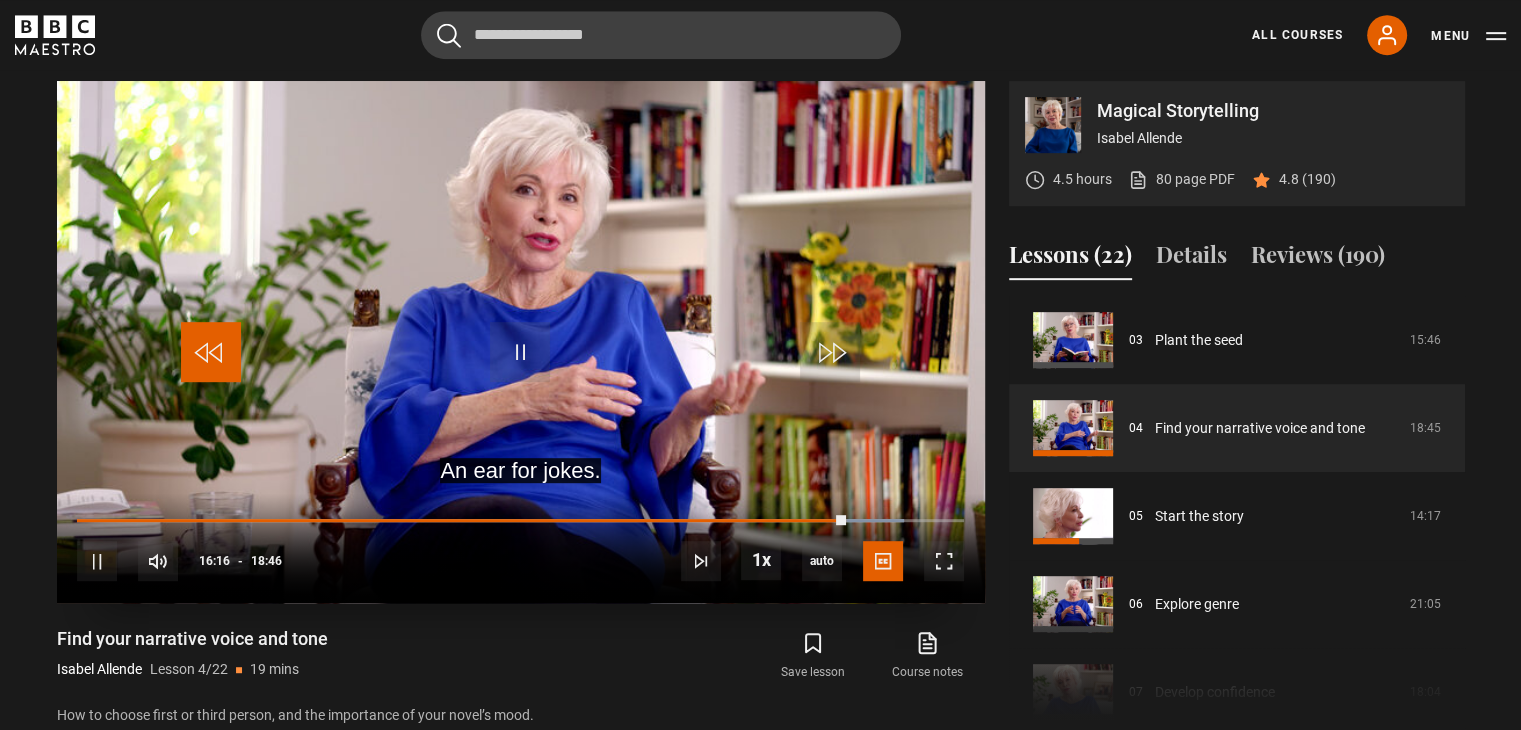 click at bounding box center (211, 352) 